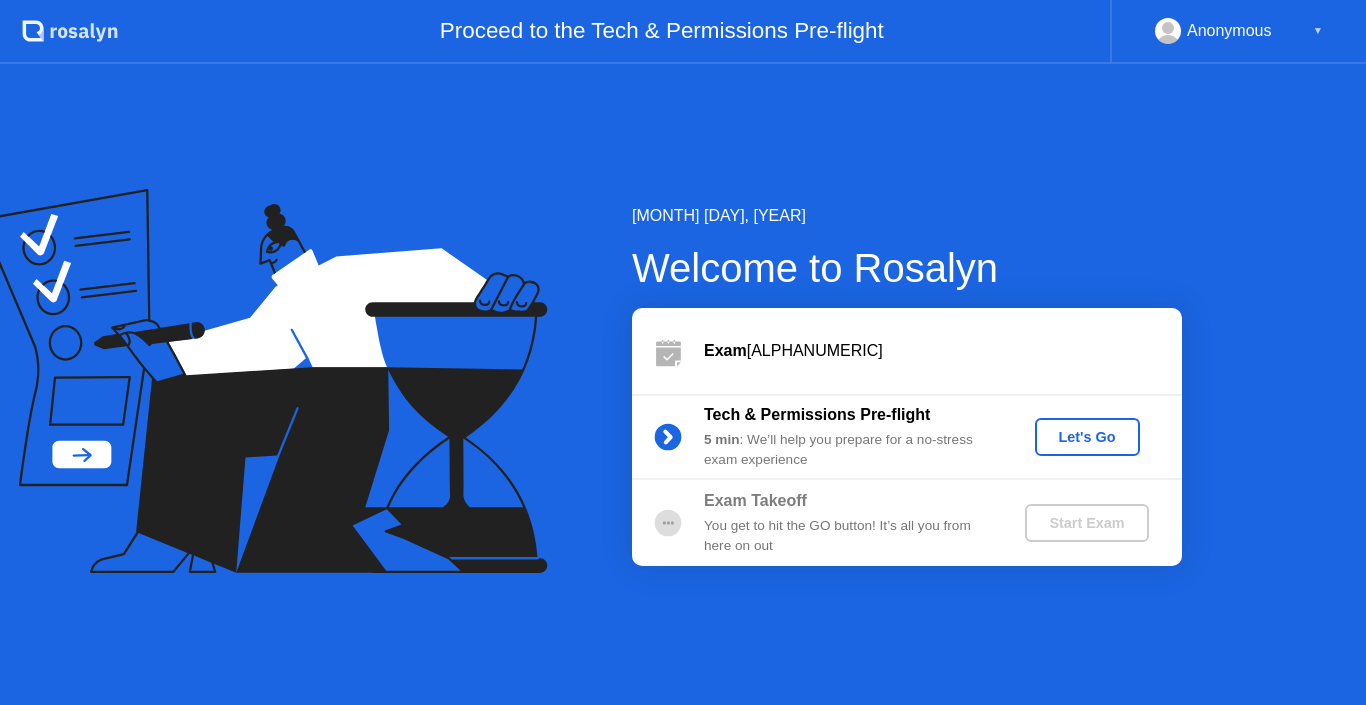 scroll, scrollTop: 0, scrollLeft: 0, axis: both 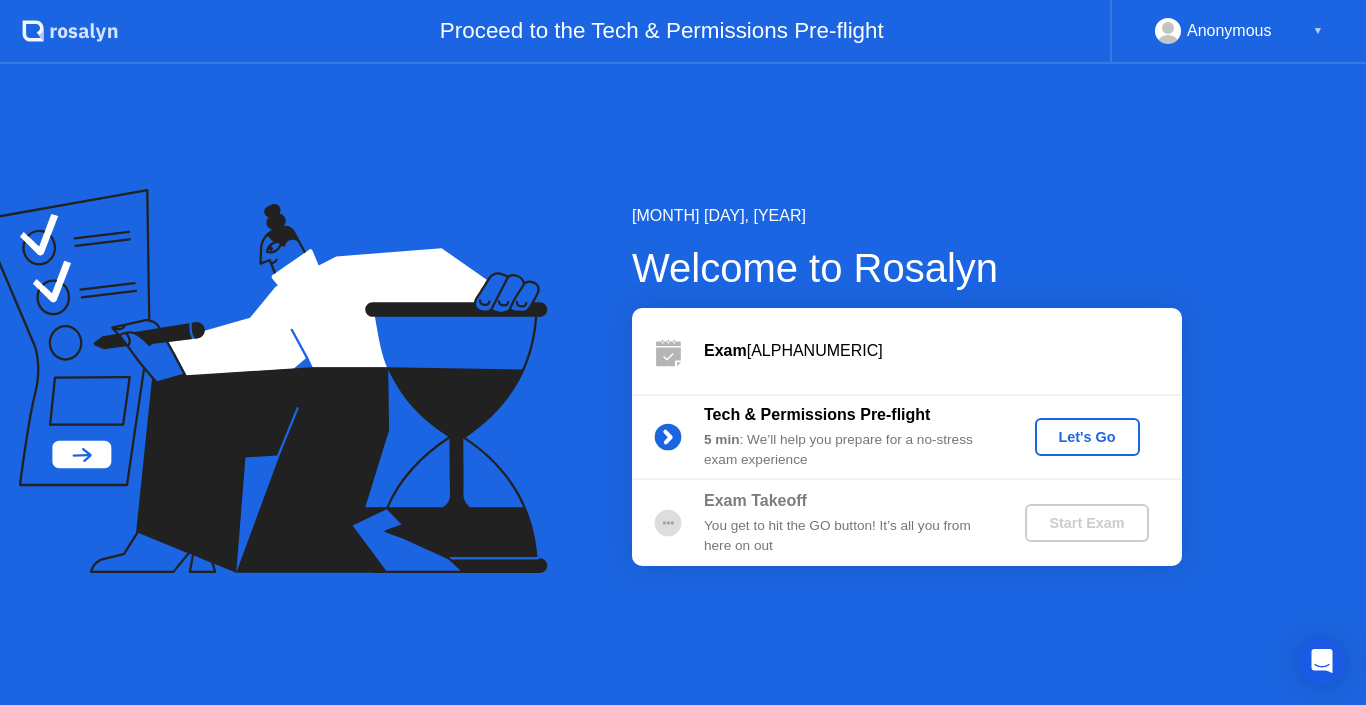 click on "[MONTH] [DAY], [YEAR] Welcome to [NAME] Exam [ALPHANUMERIC] Tech & Permissions Pre-flight 5 min : We’ll help you prepare for a no-stress exam experience Let's Go Exam Takeoff You get to hit the GO button! It’s all you from here on out Start Exam" 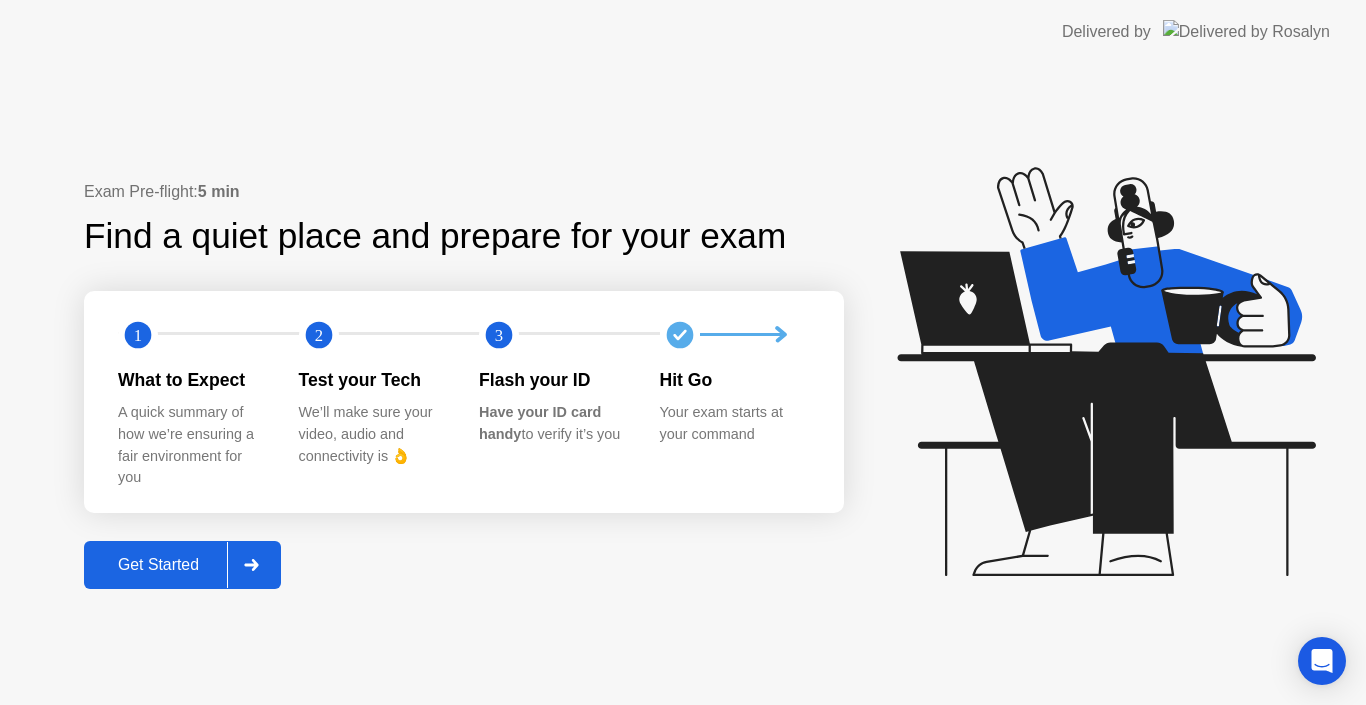 click 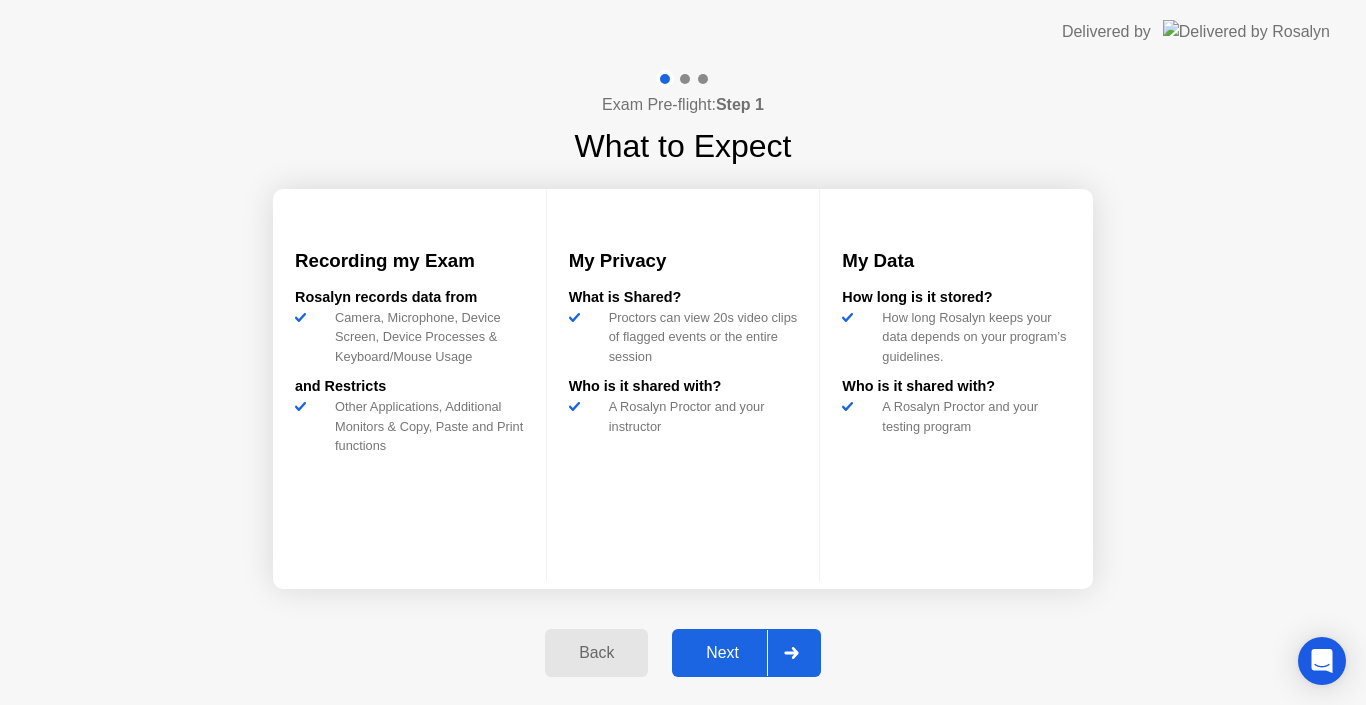 click 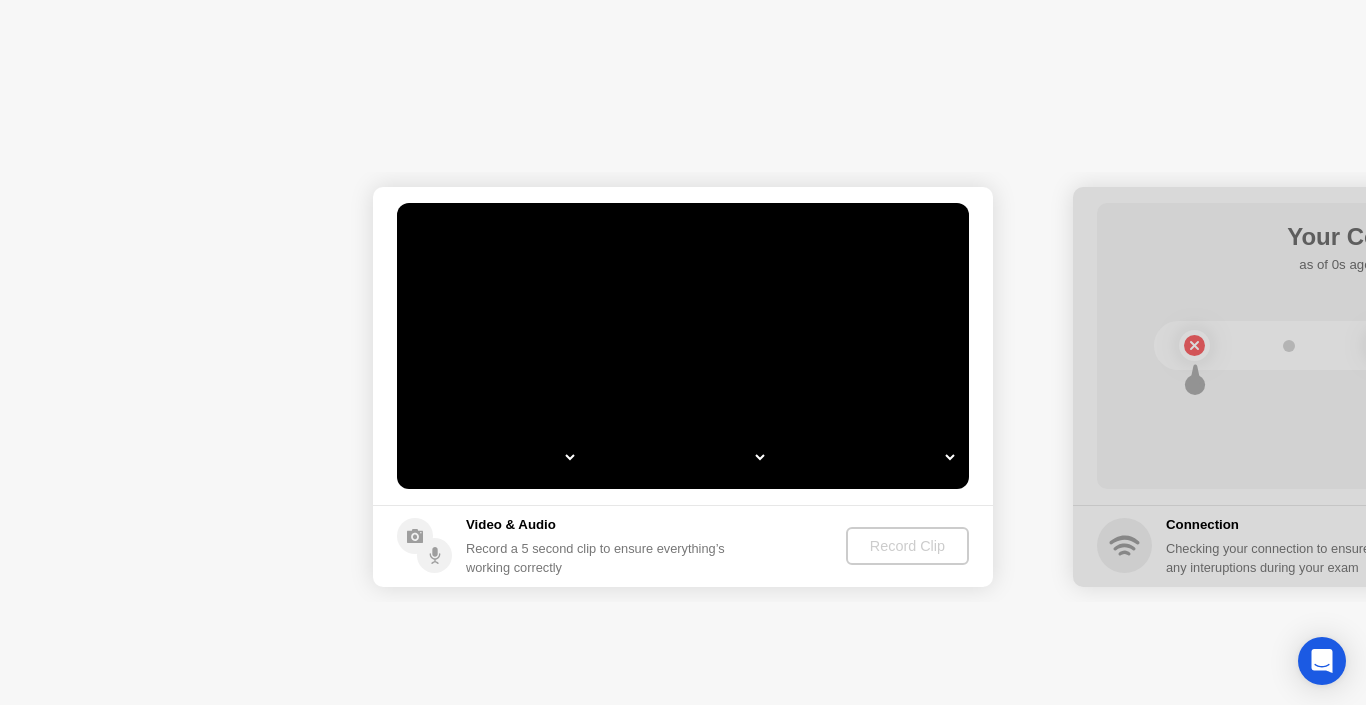 select on "*" 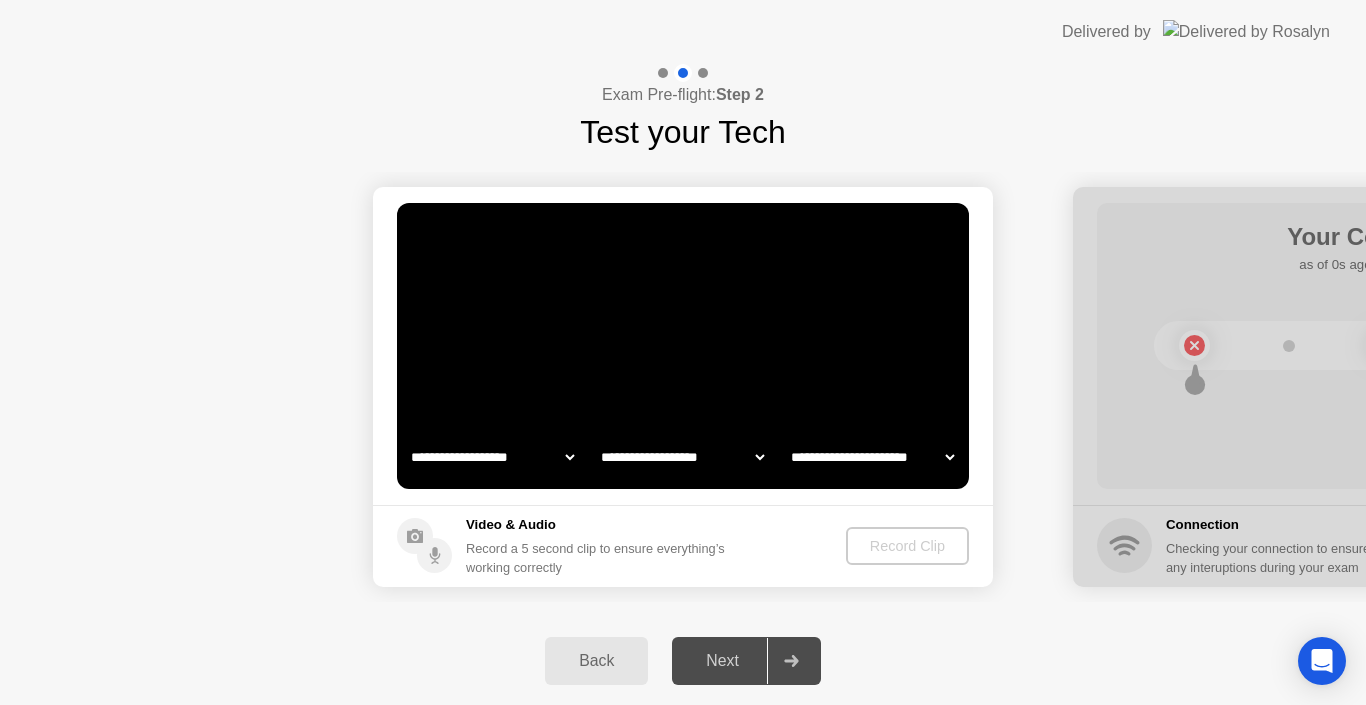 select on "**********" 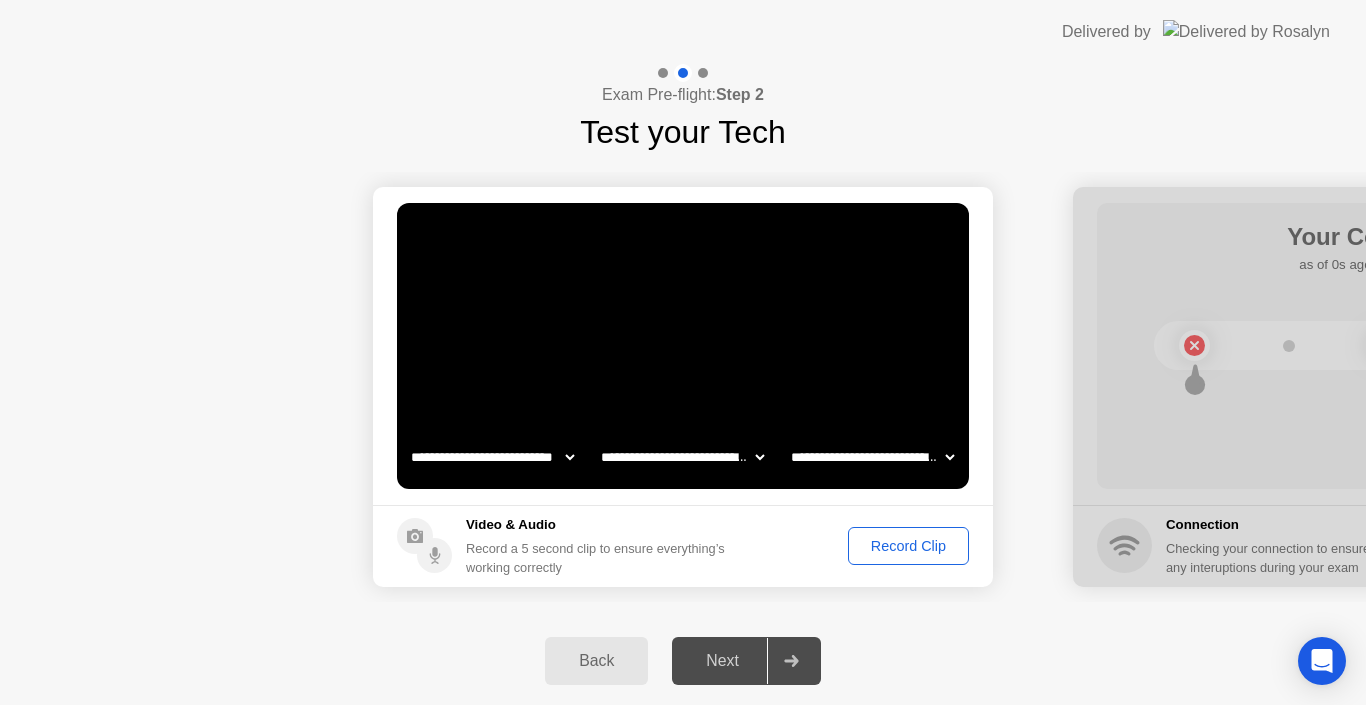 click 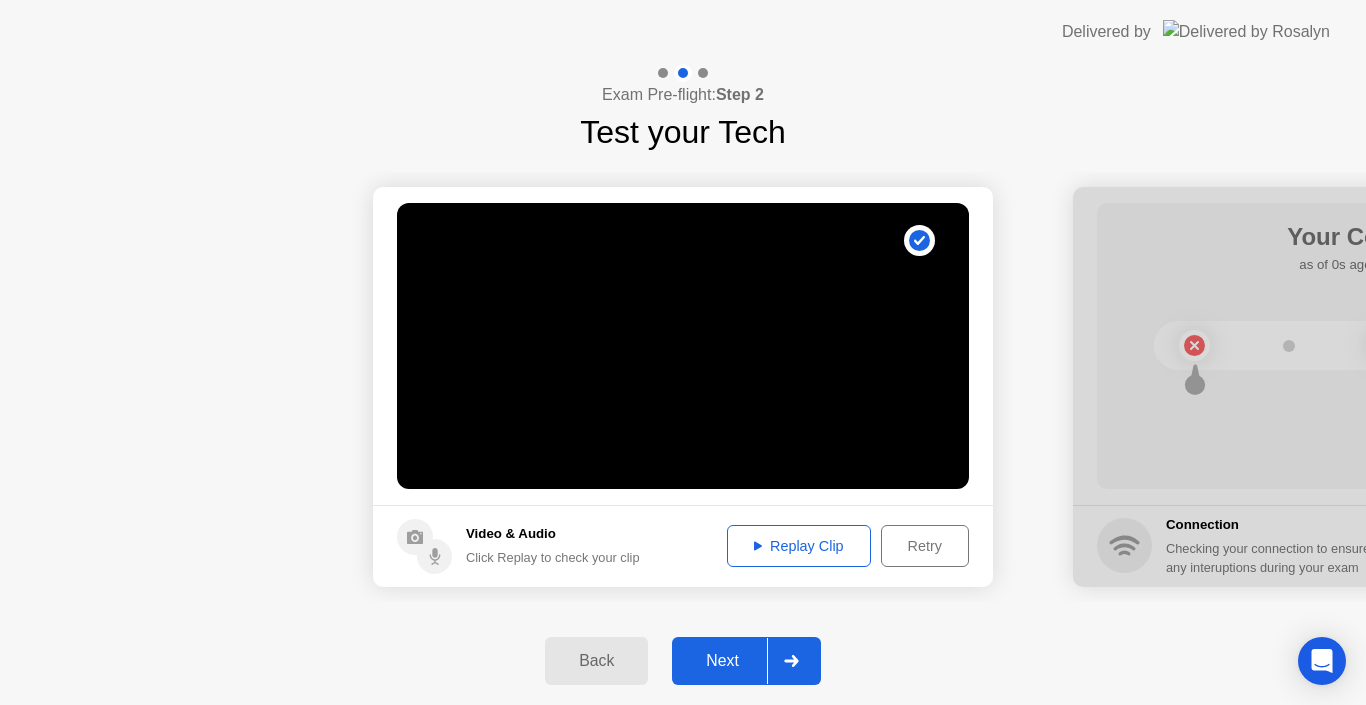 click on "Replay Clip" 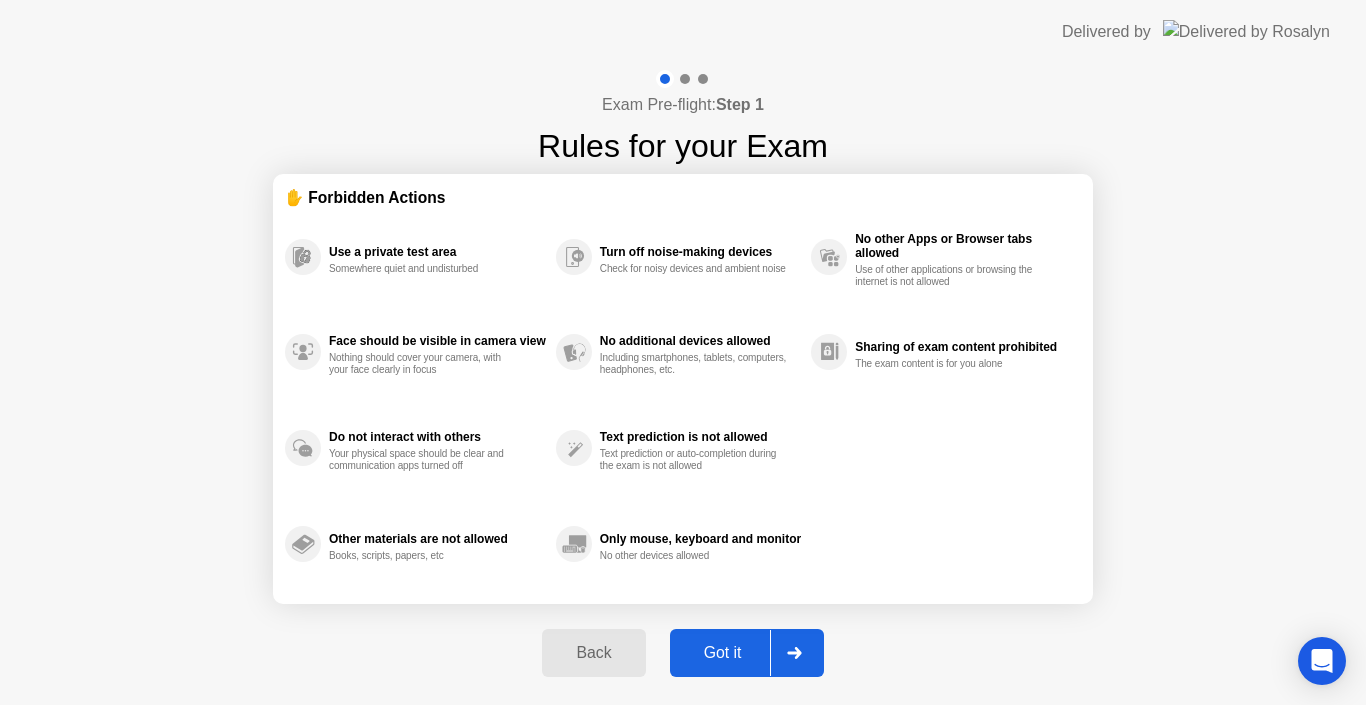 click on "Got it" 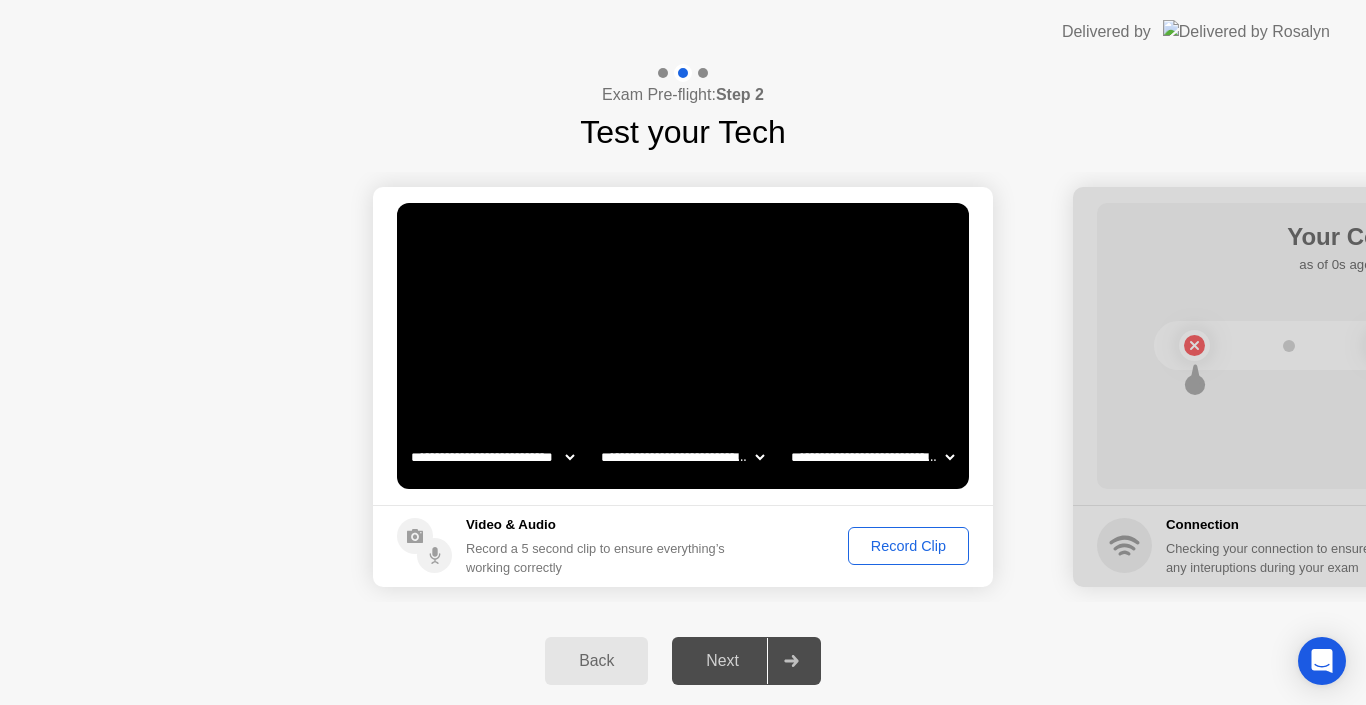 click on "Record Clip" 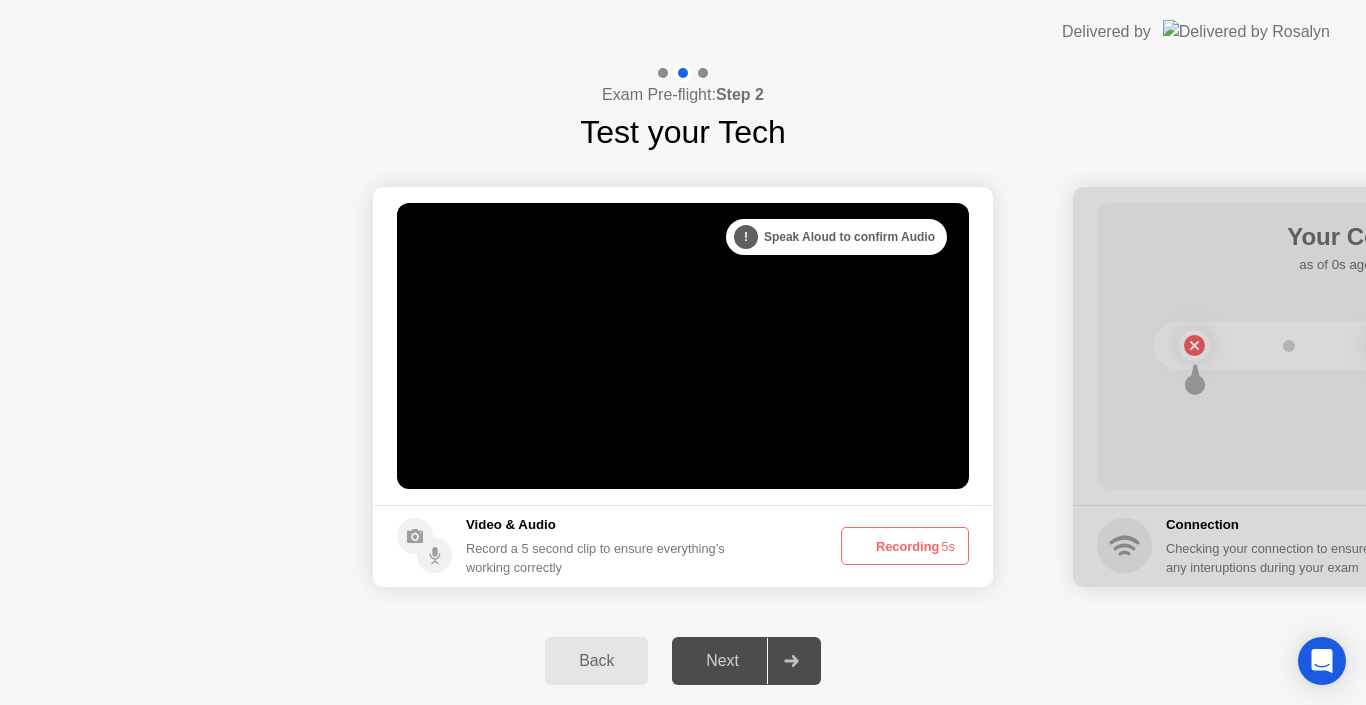 click on "Recording  5s" 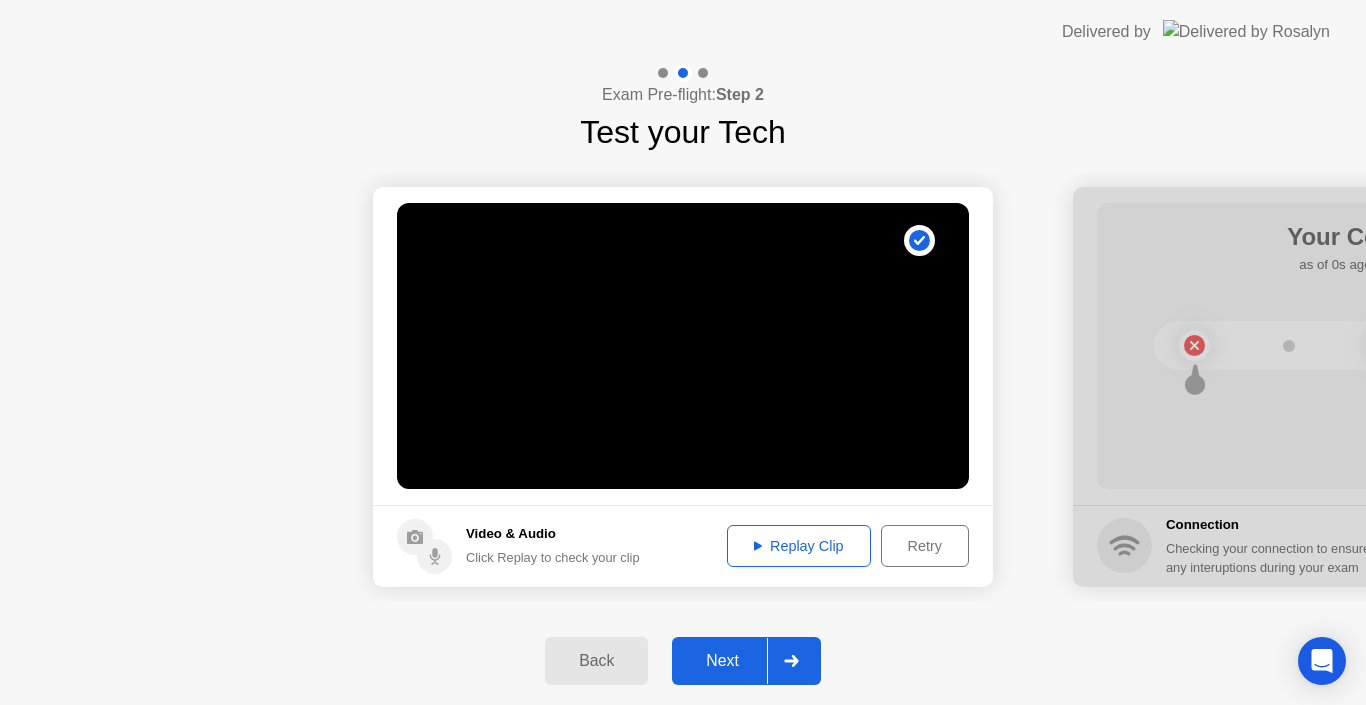 click 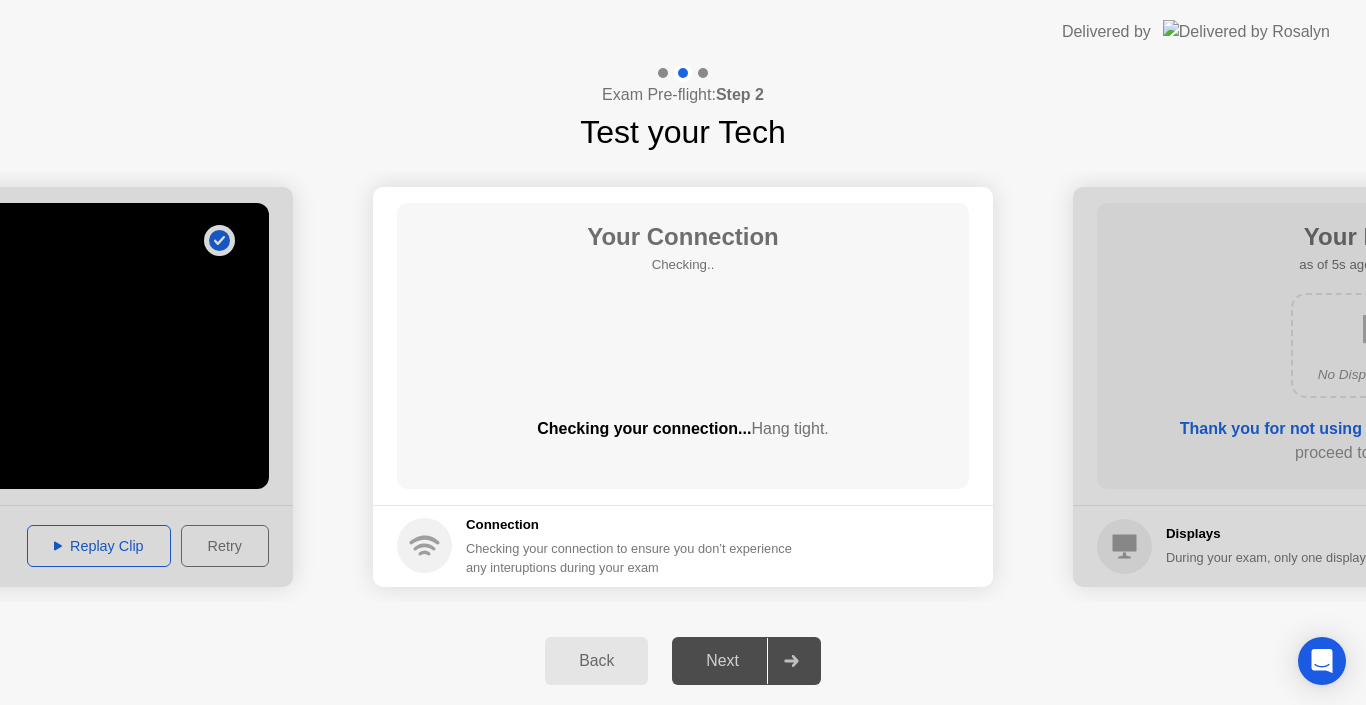 click 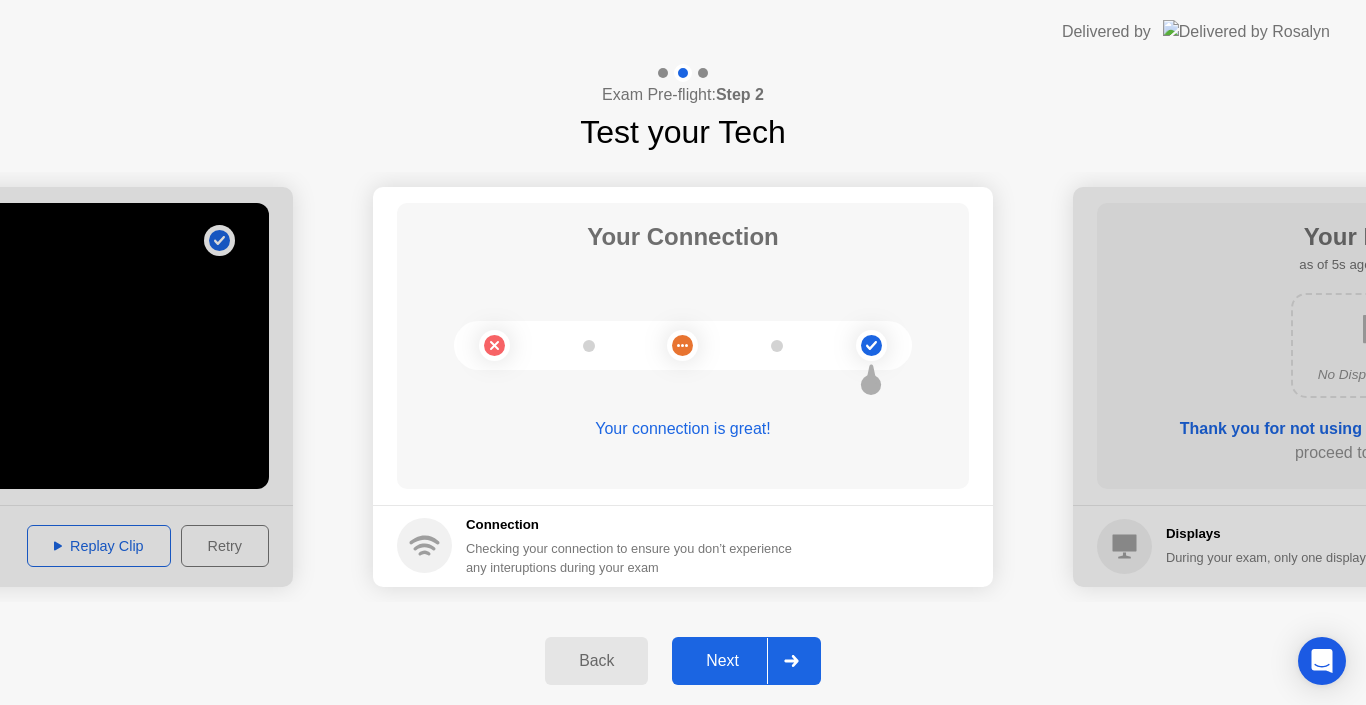 click 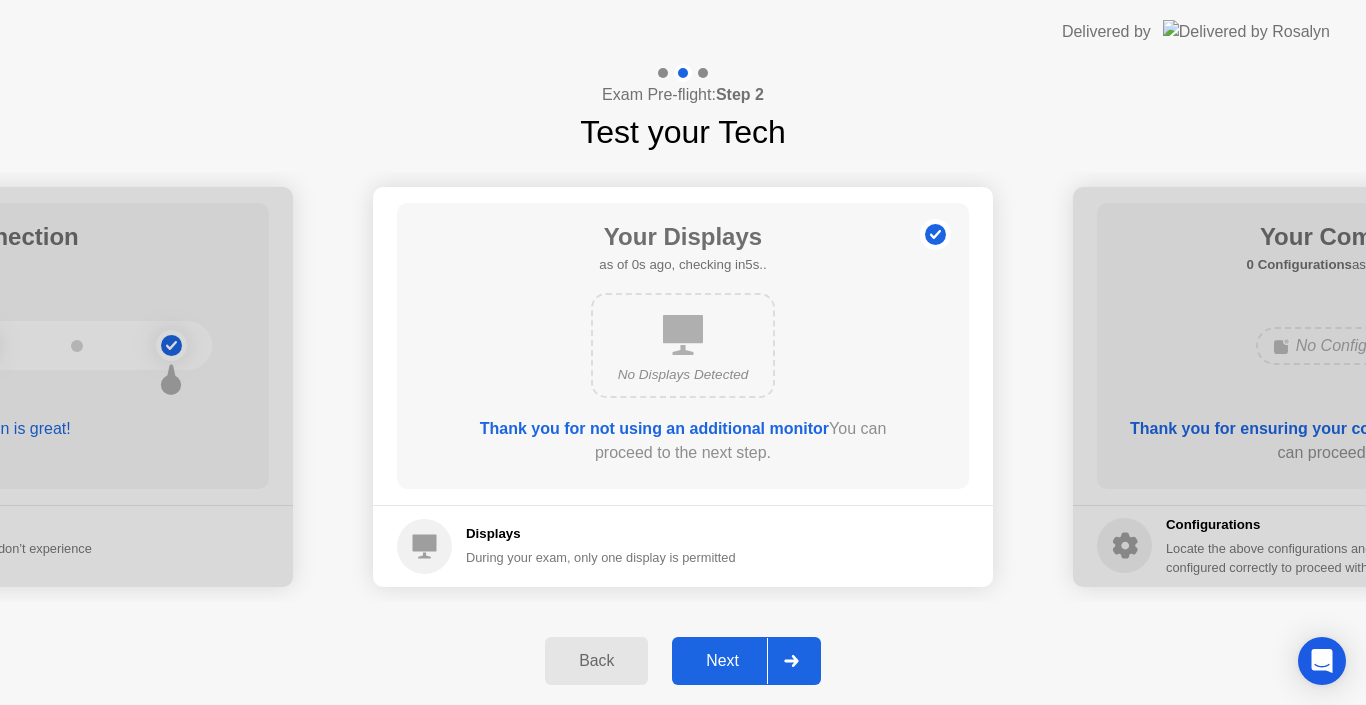 click 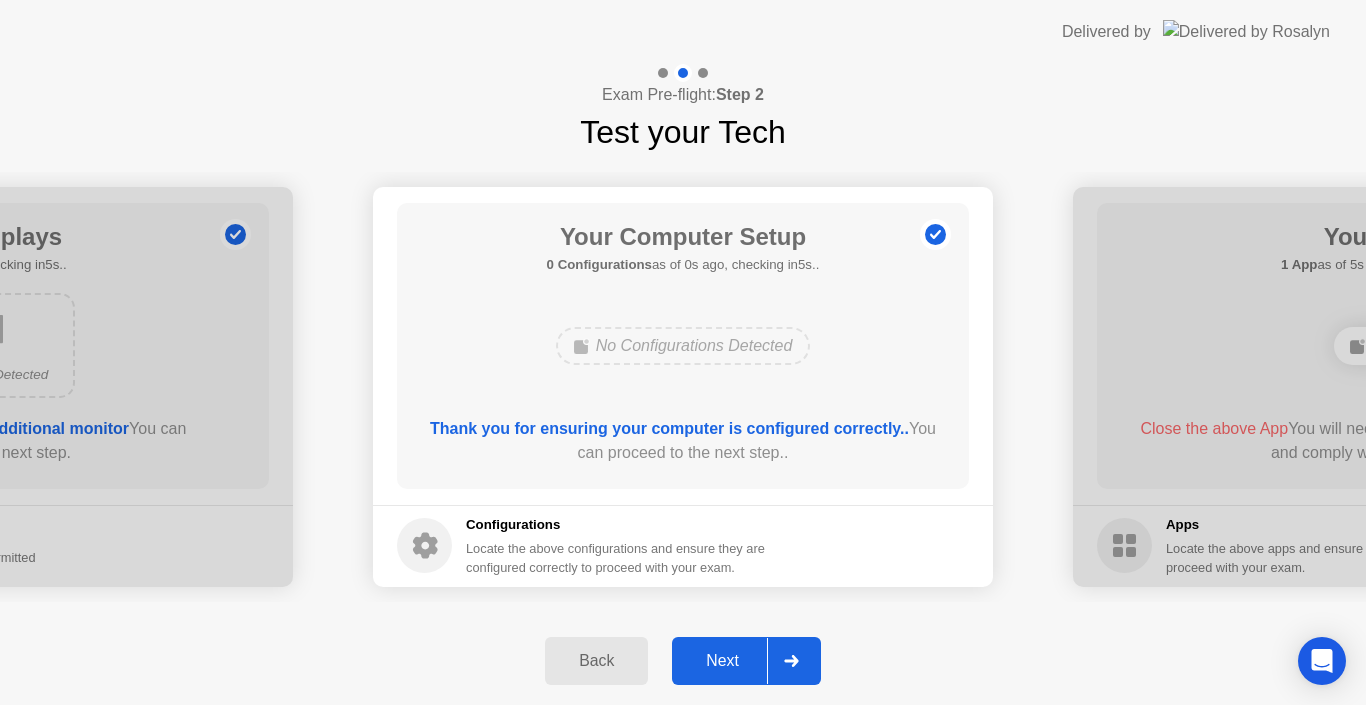 click 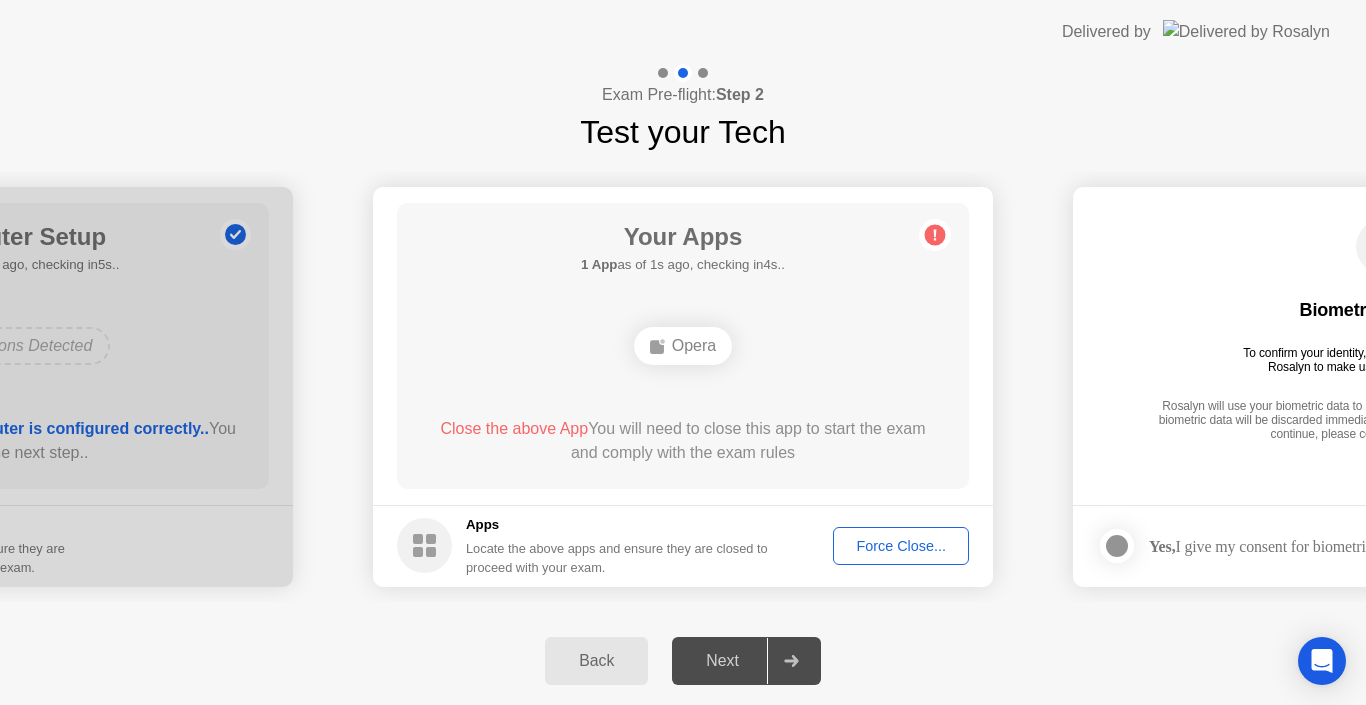 click on "Force Close..." 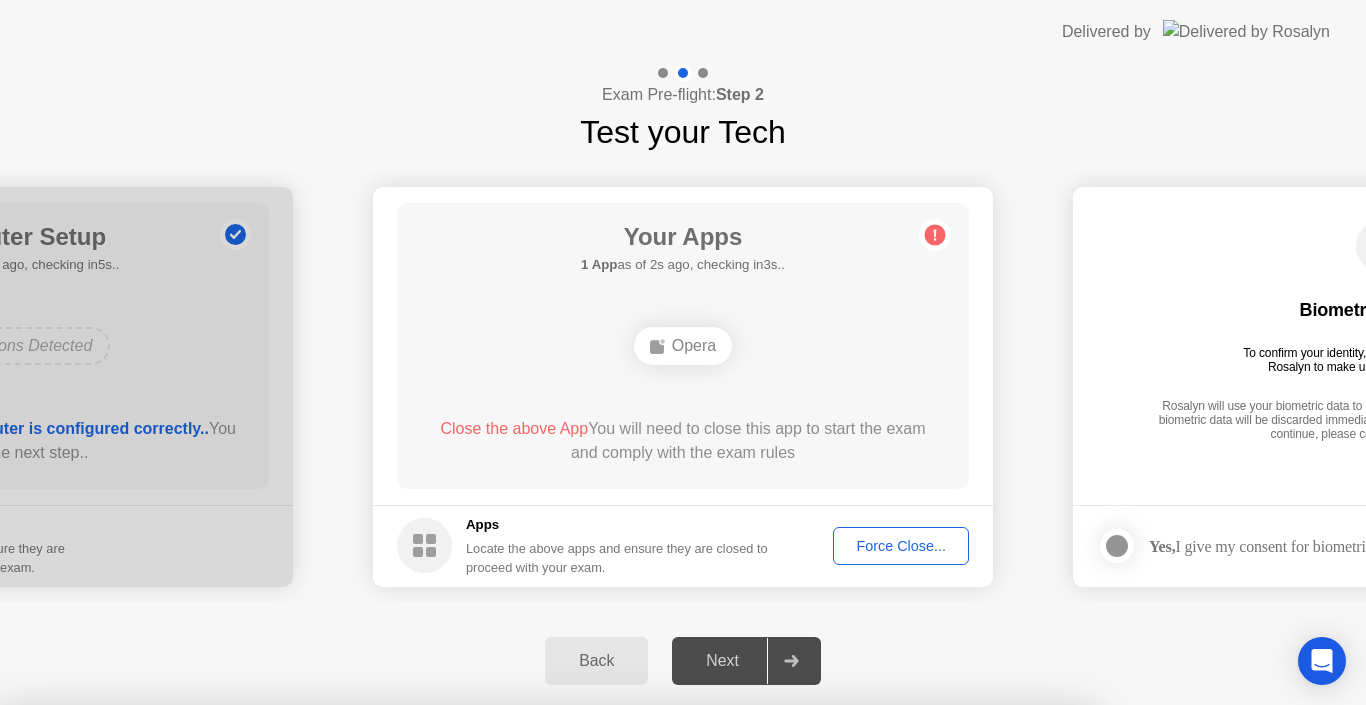 click on "Confirm" at bounding box center [613, 981] 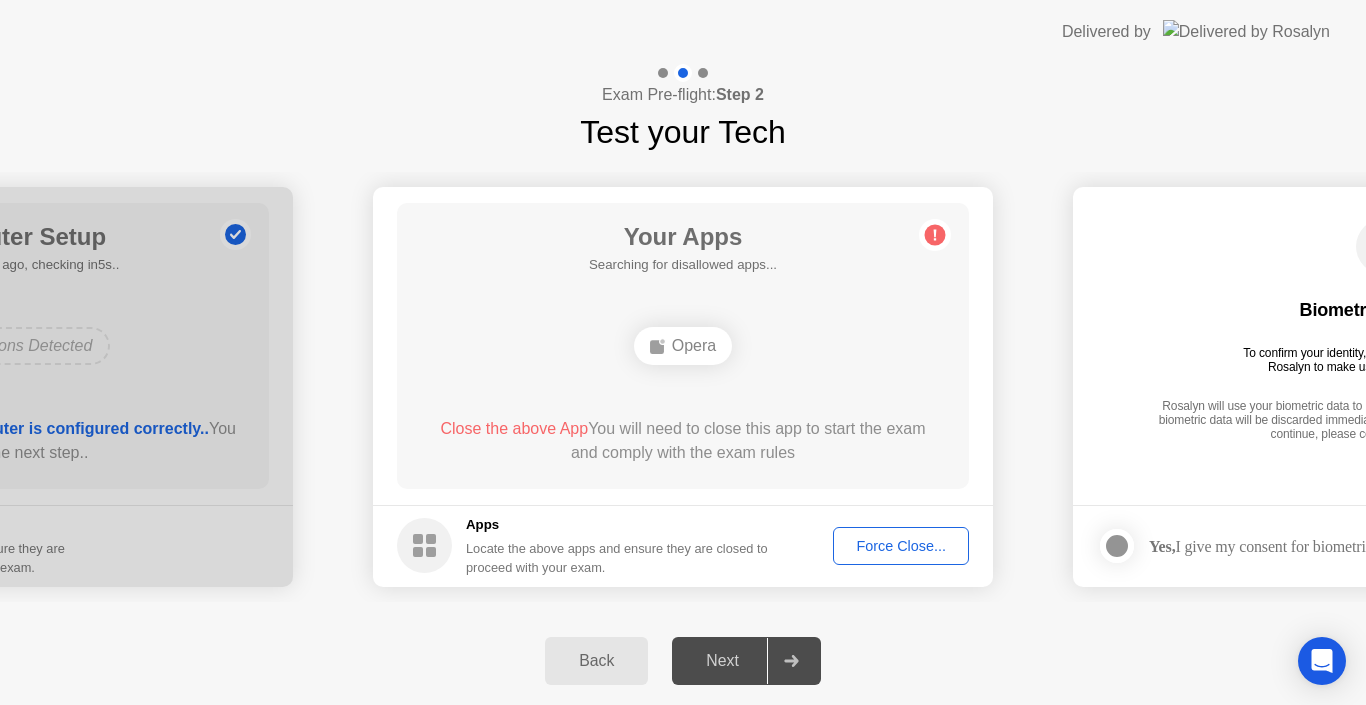 click 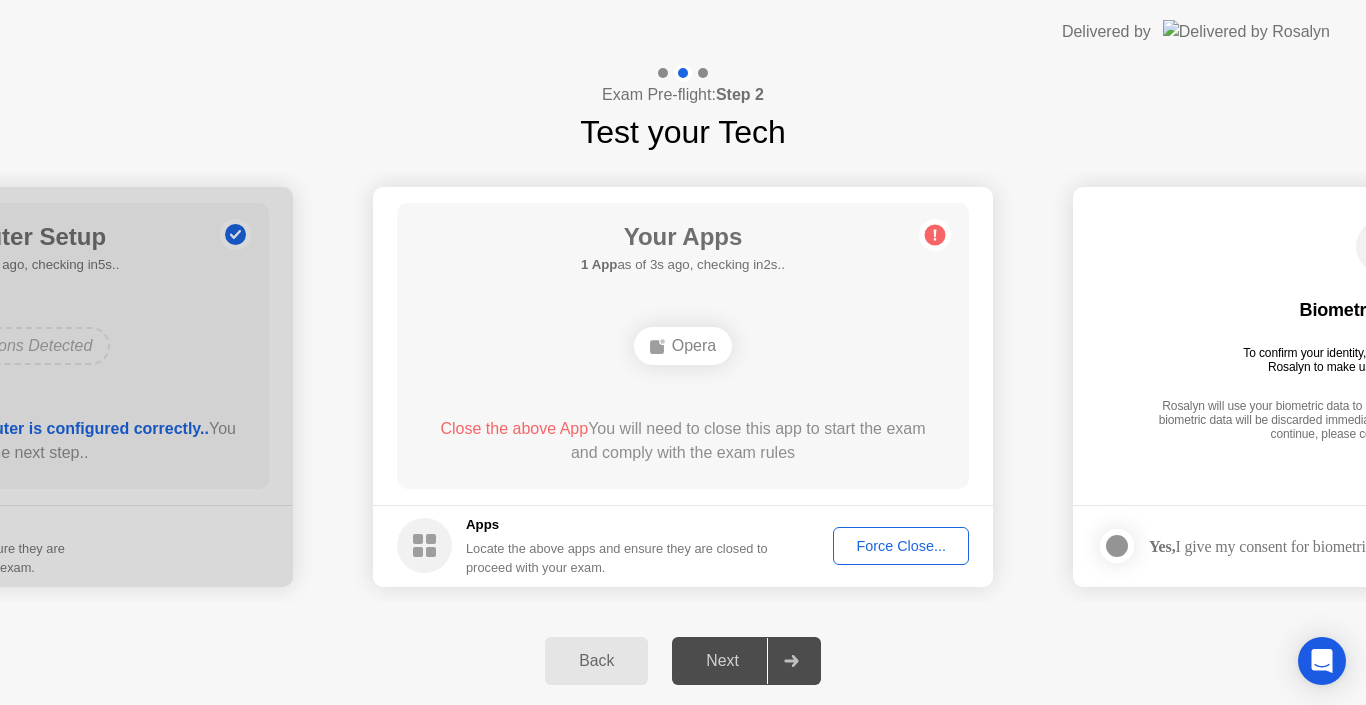 click 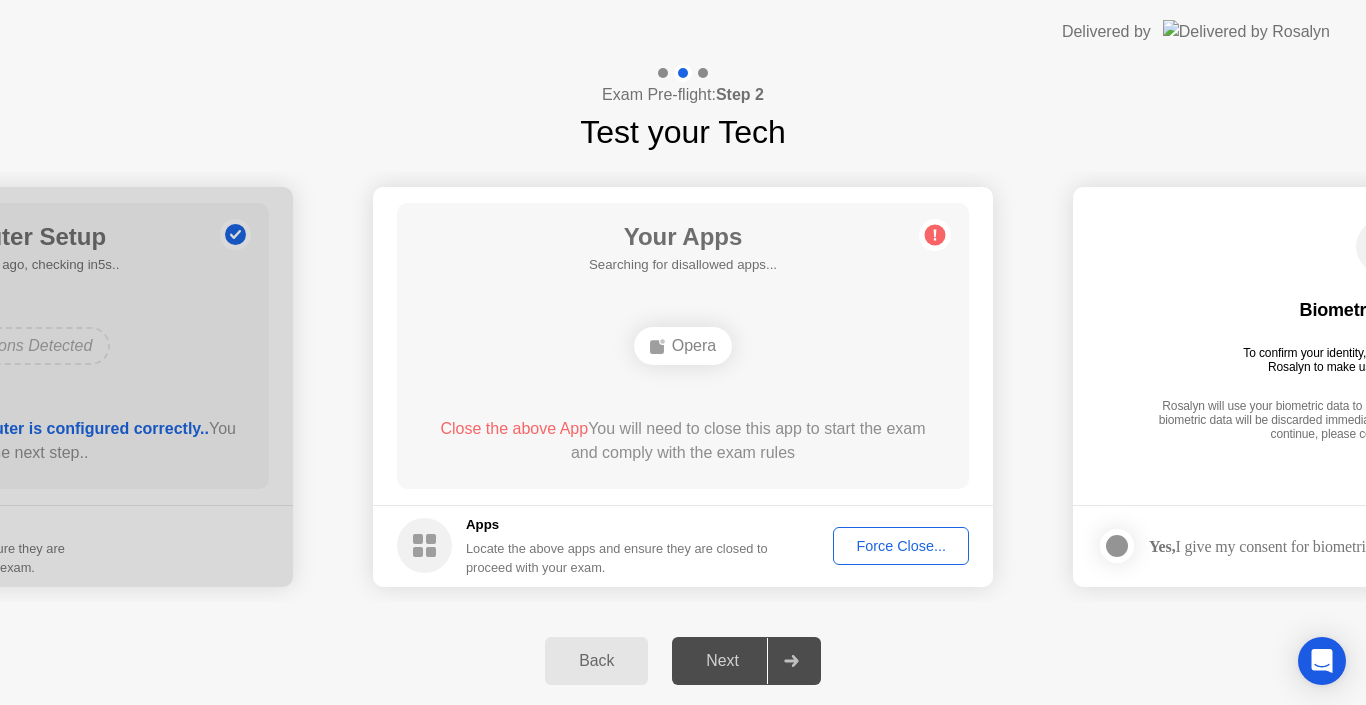 click 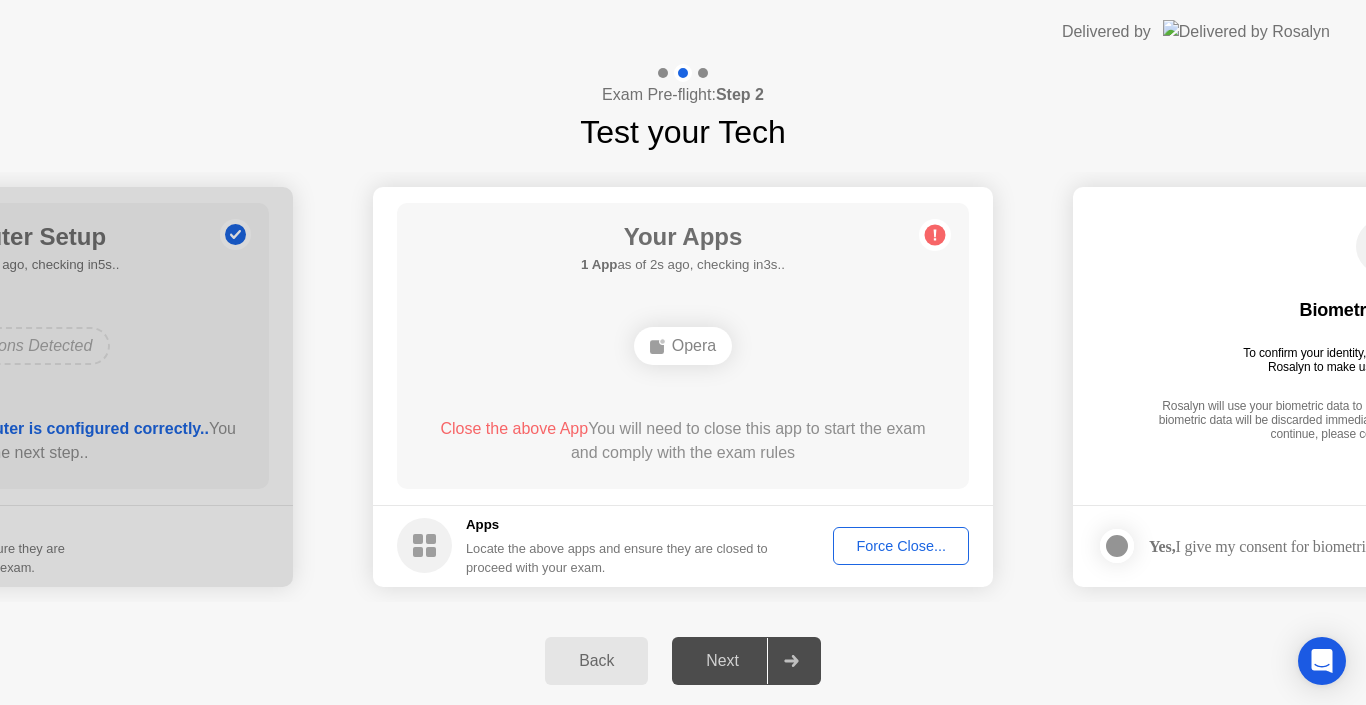 click on "Force Close..." 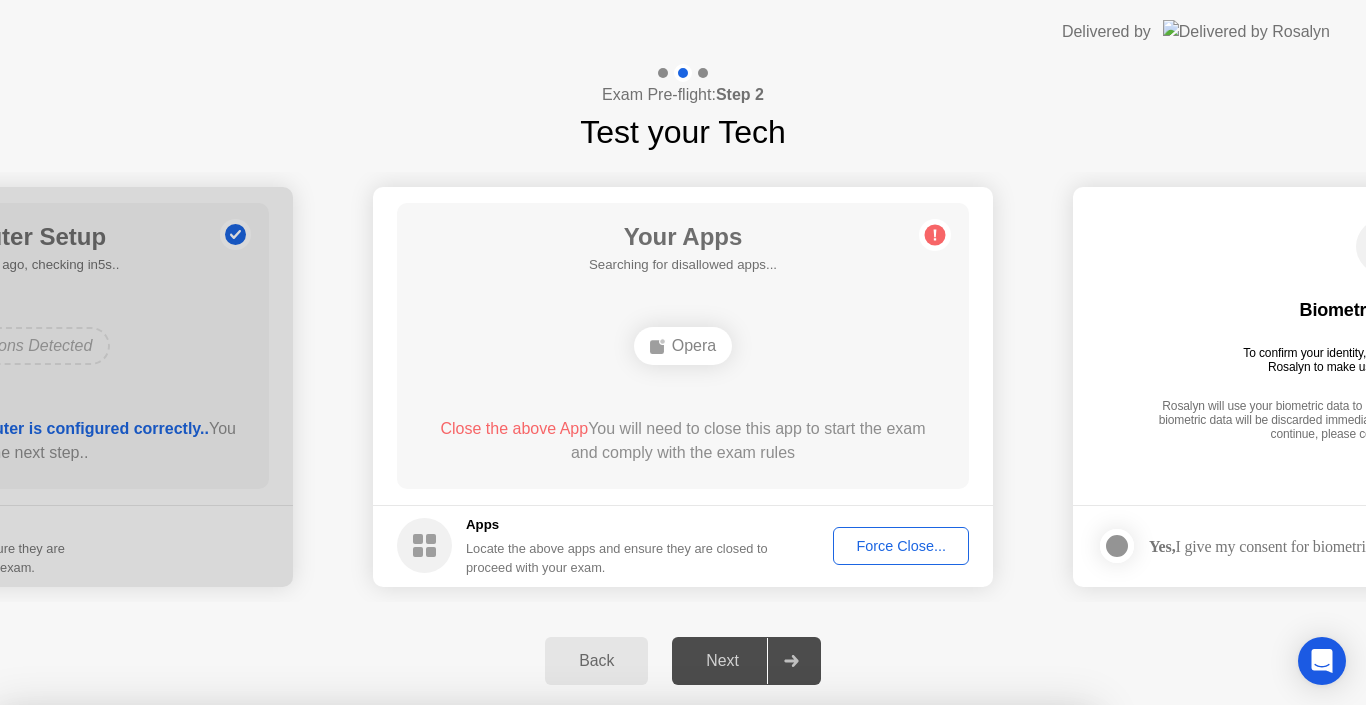 click on "Confirm" at bounding box center [613, 981] 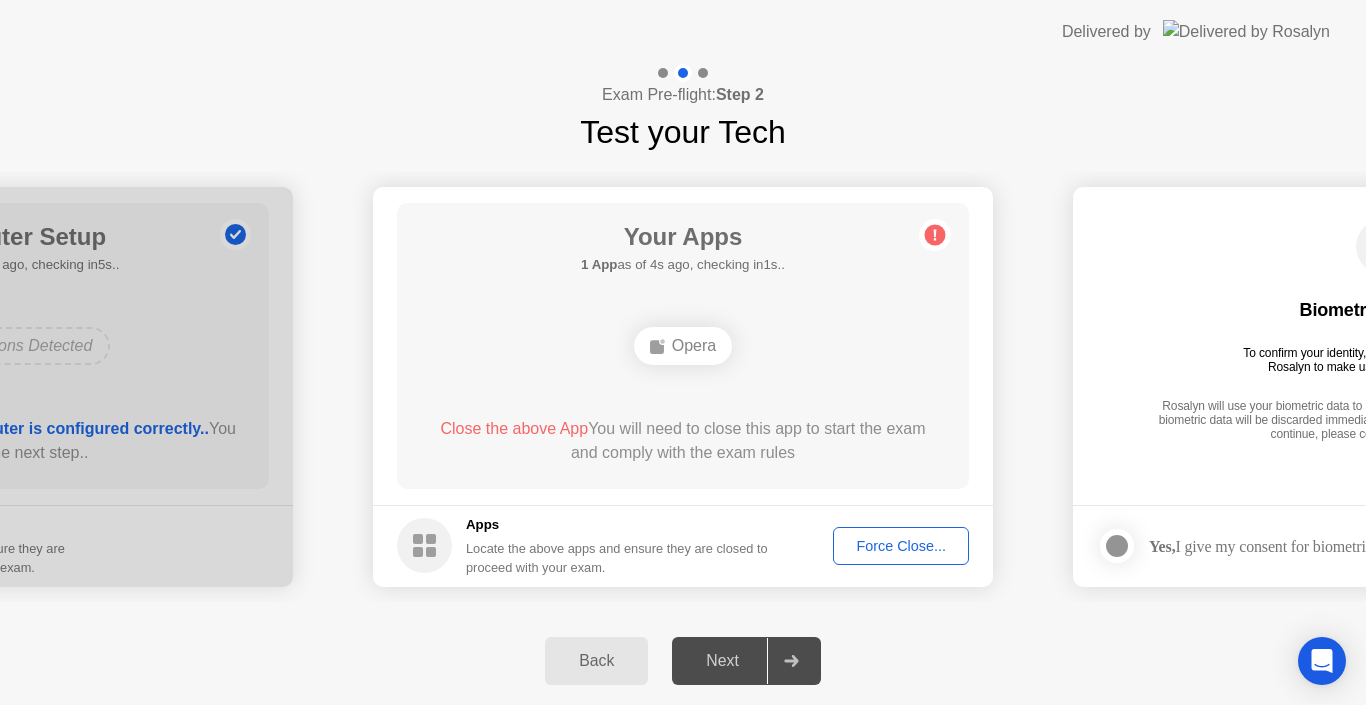 click on "Next" 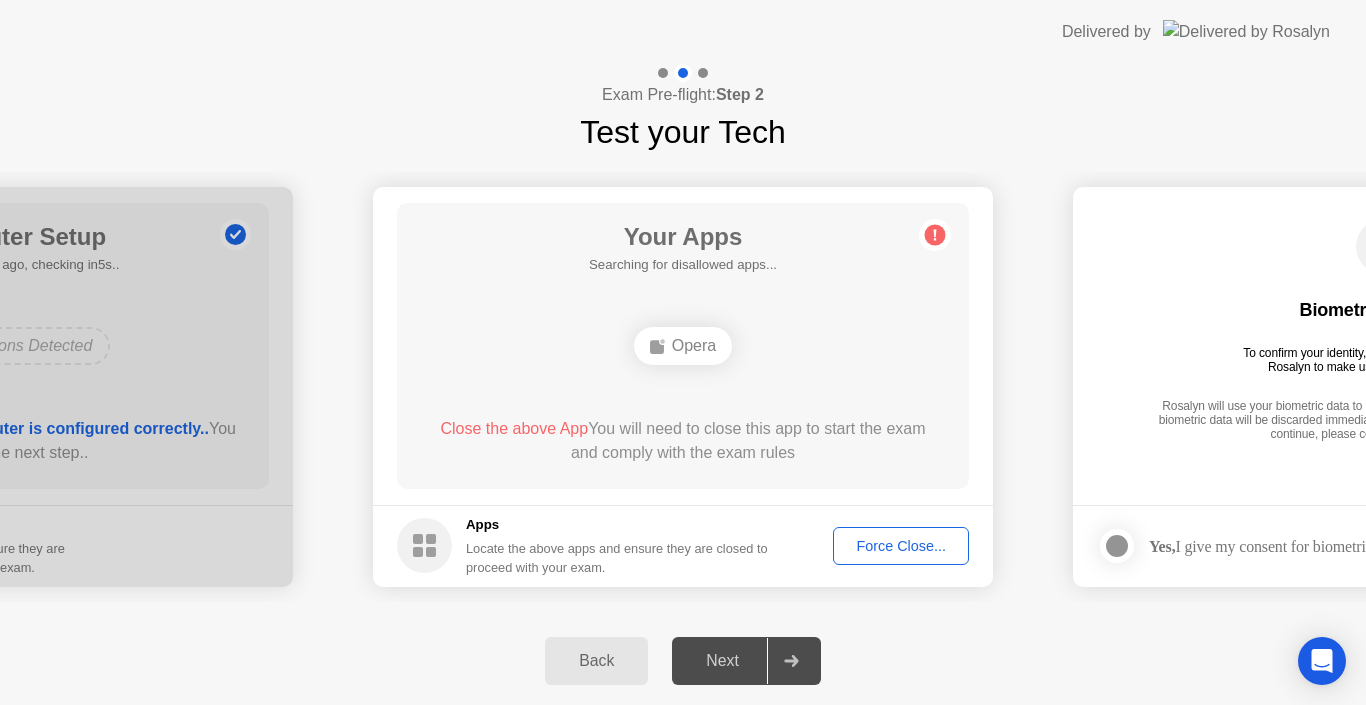 click on "Next" 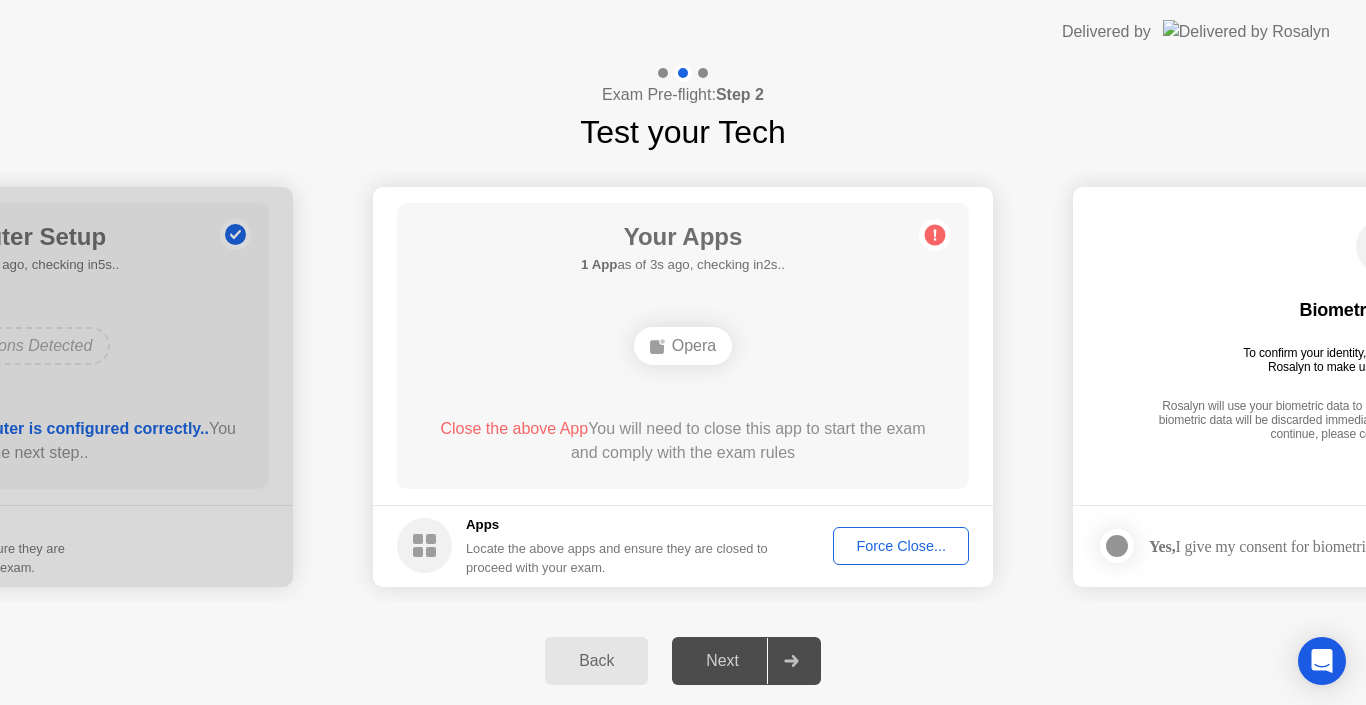 click 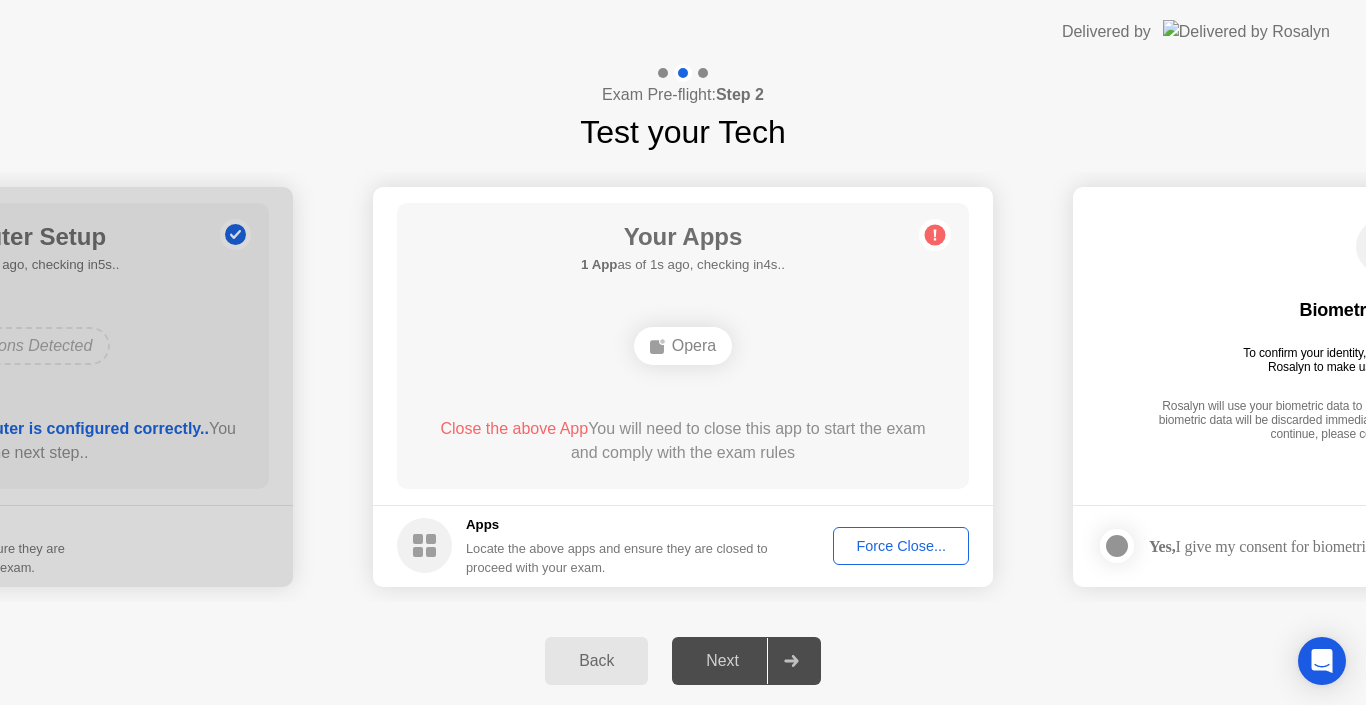 click 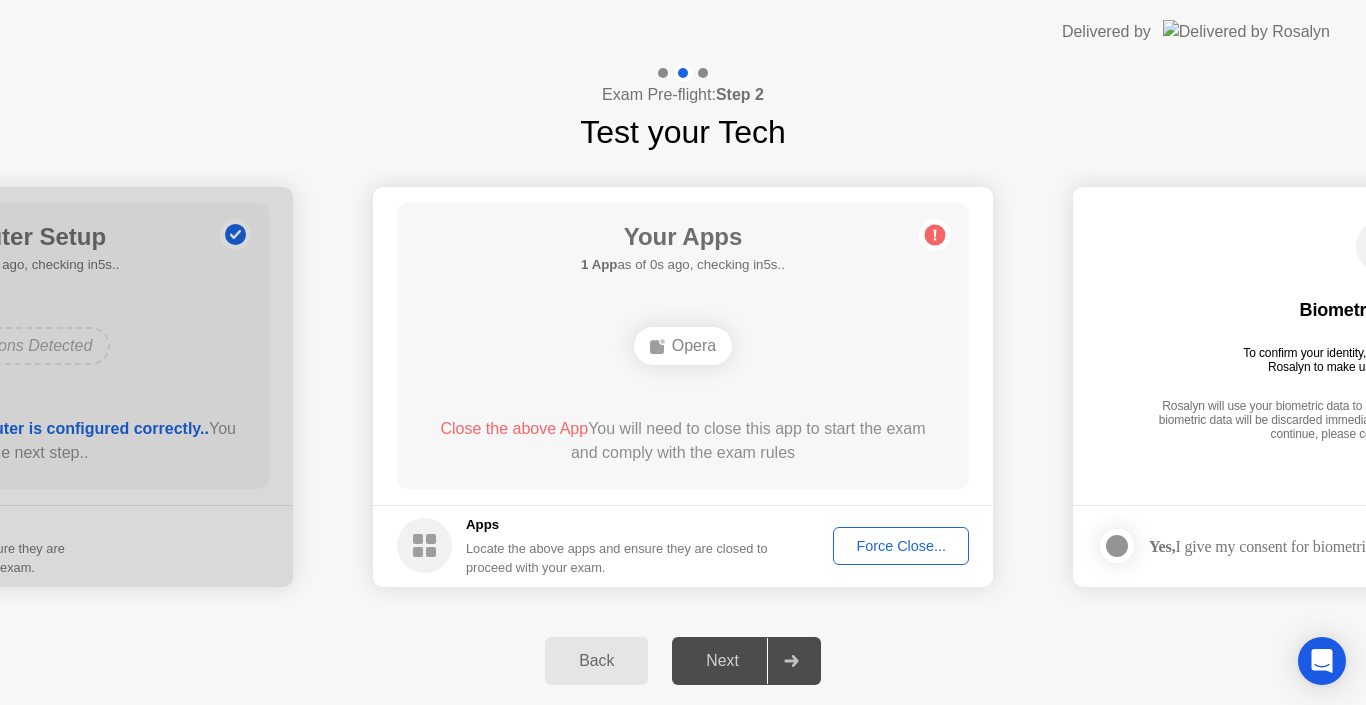 click 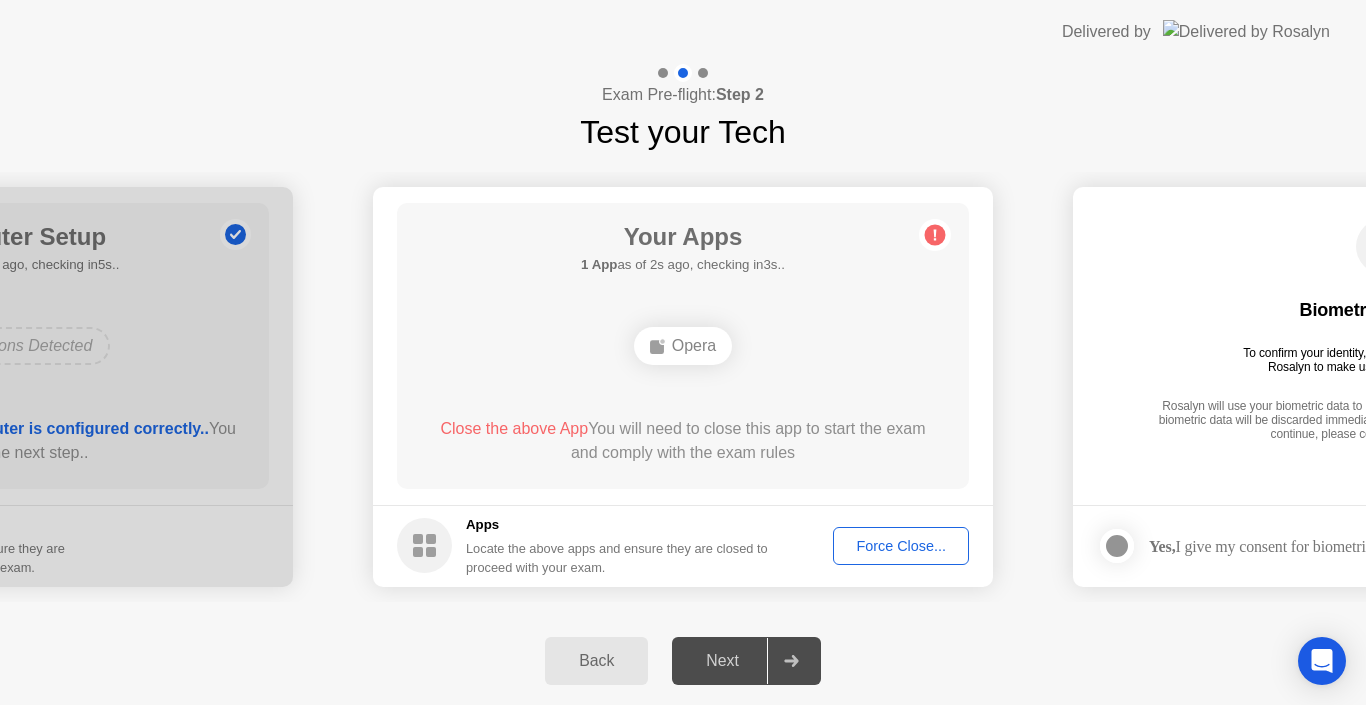 click on "Next" 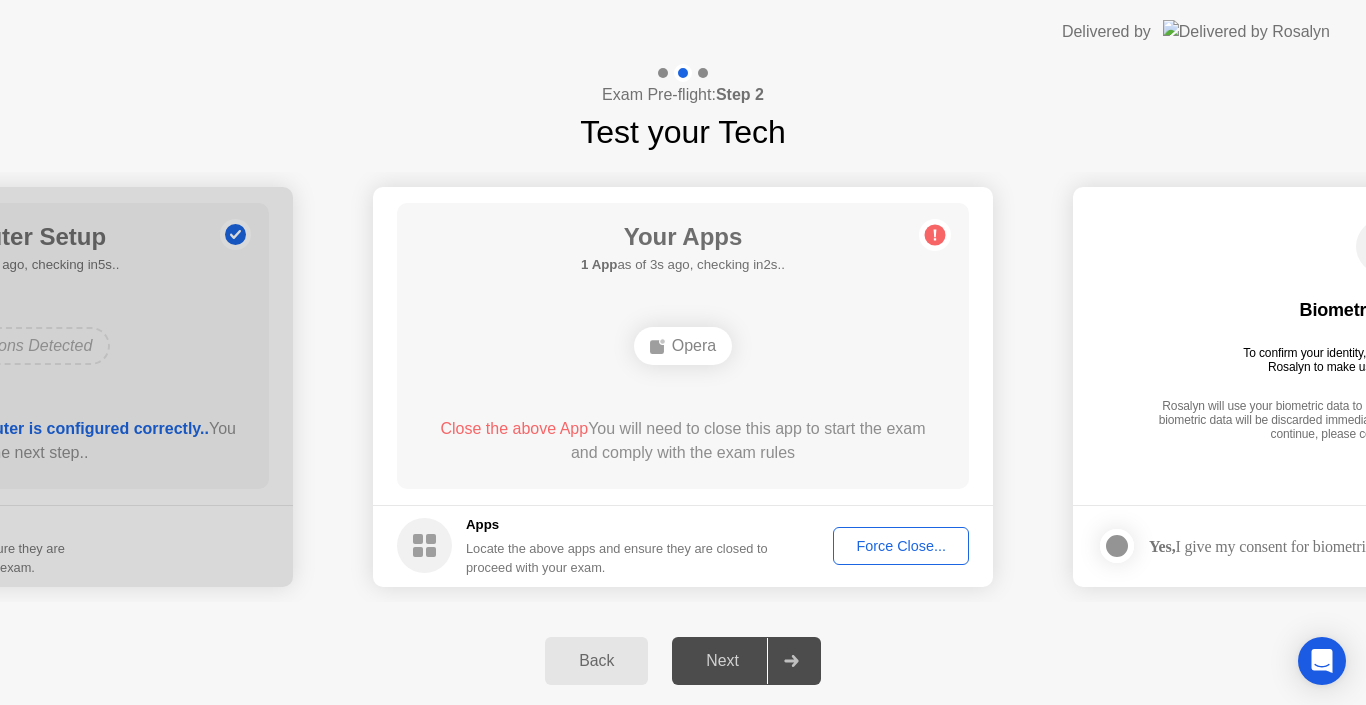 click on "Next" 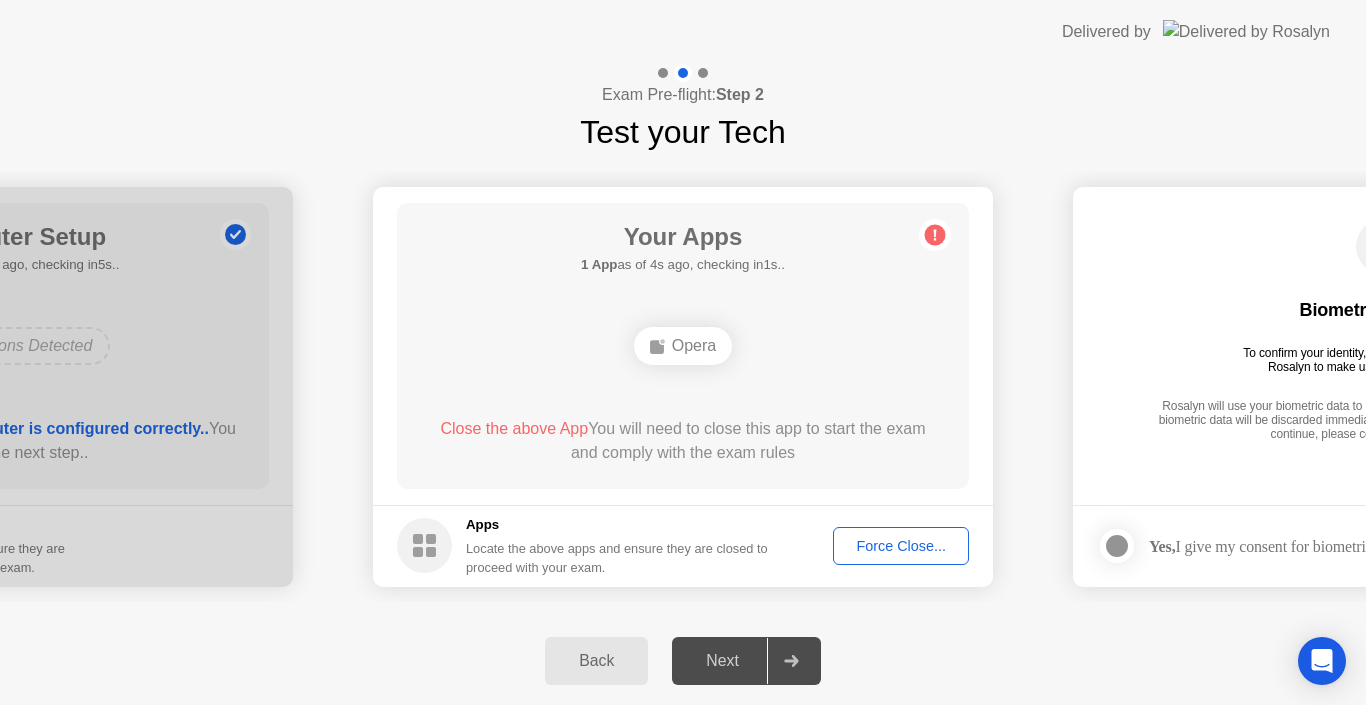 click on "Next" 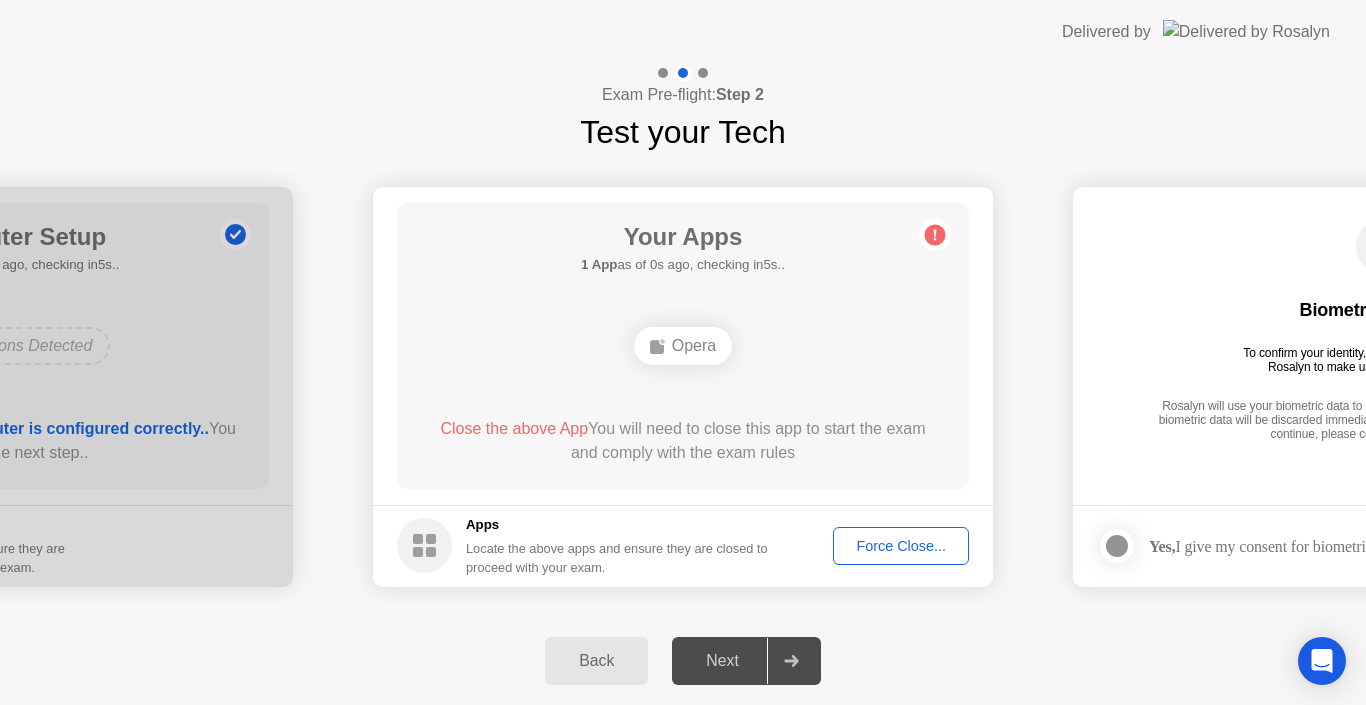 click on "Back" 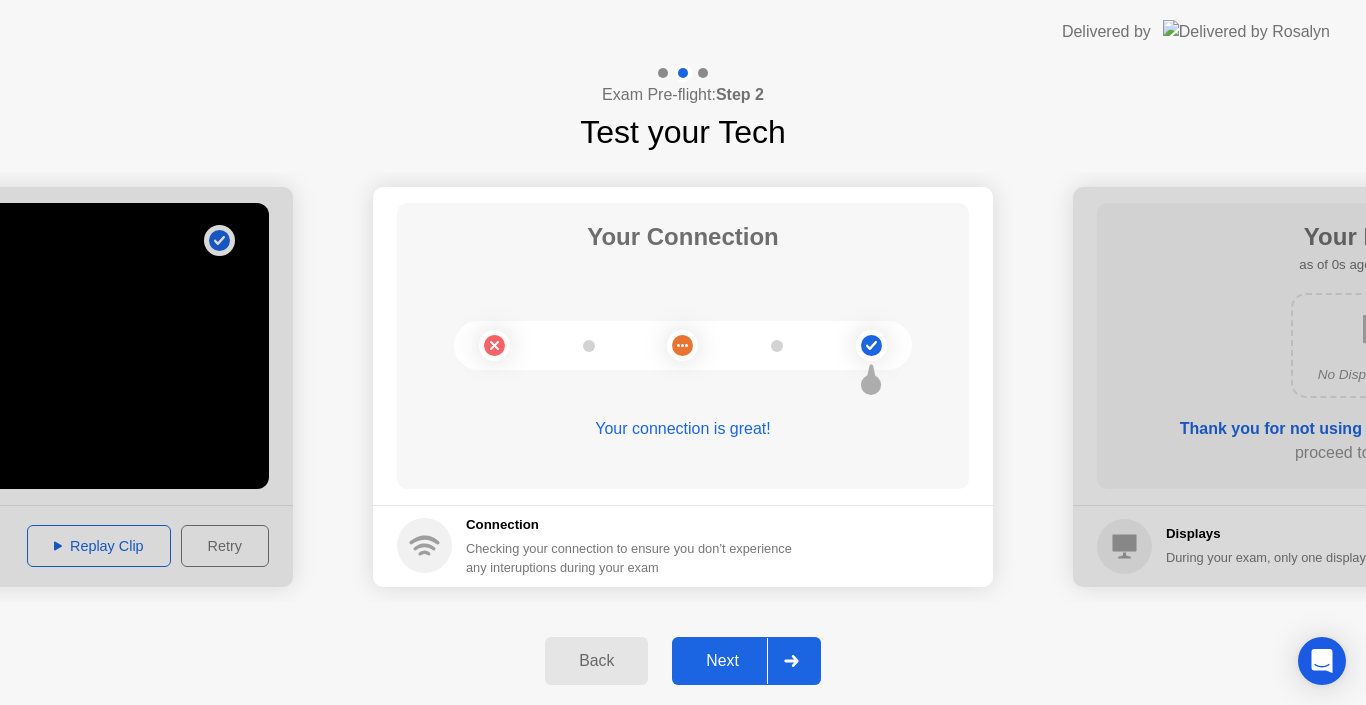 click 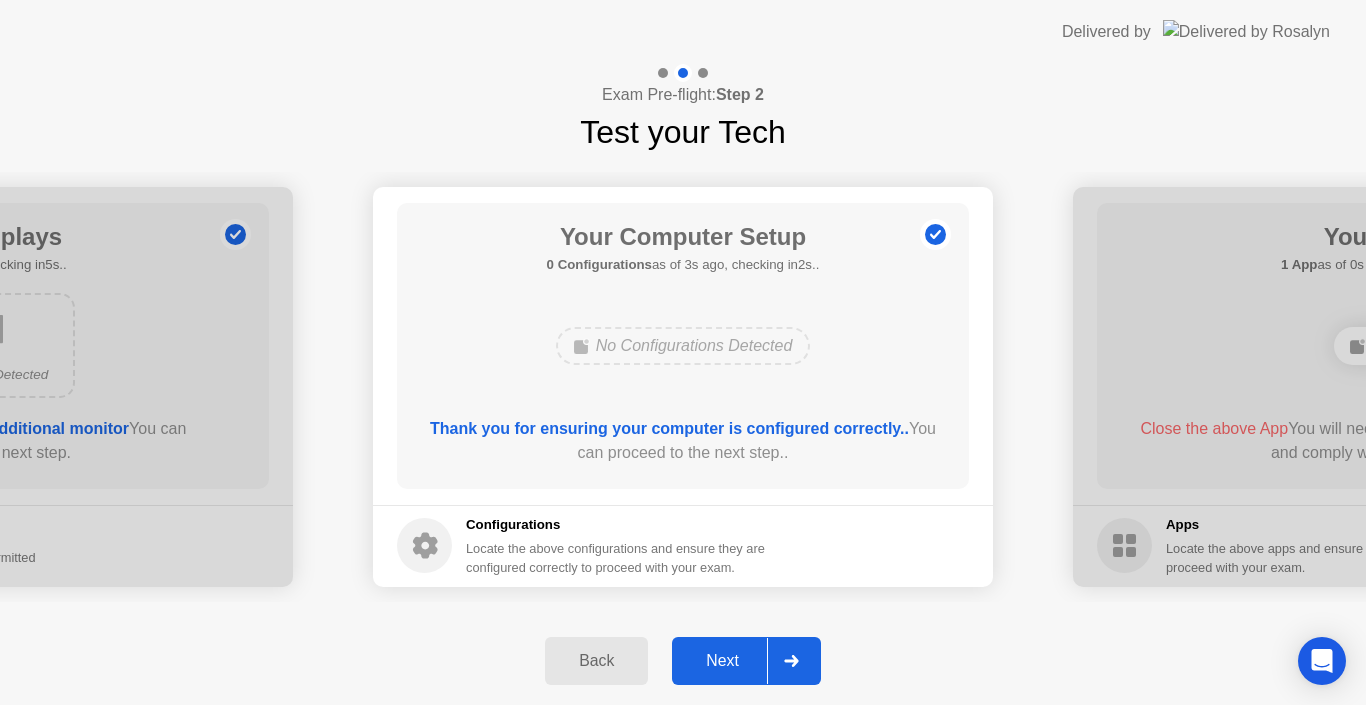 click 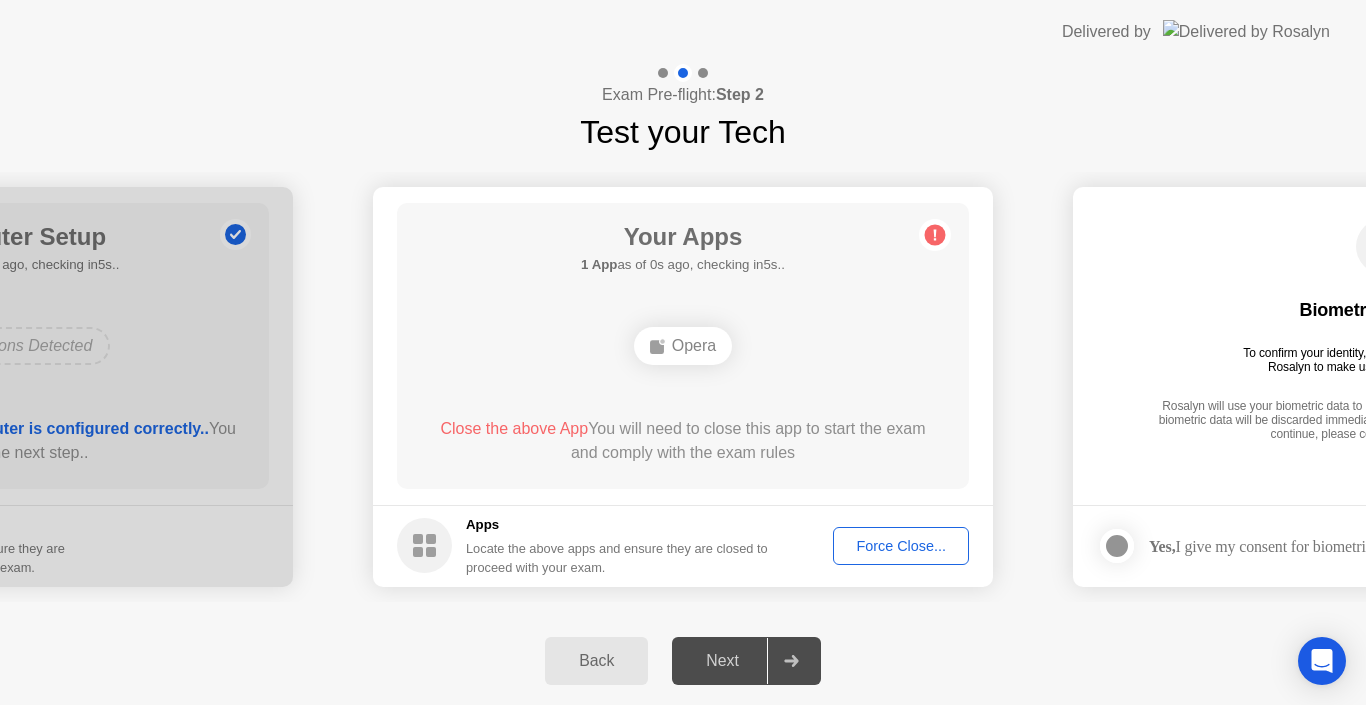 click on "Opera" 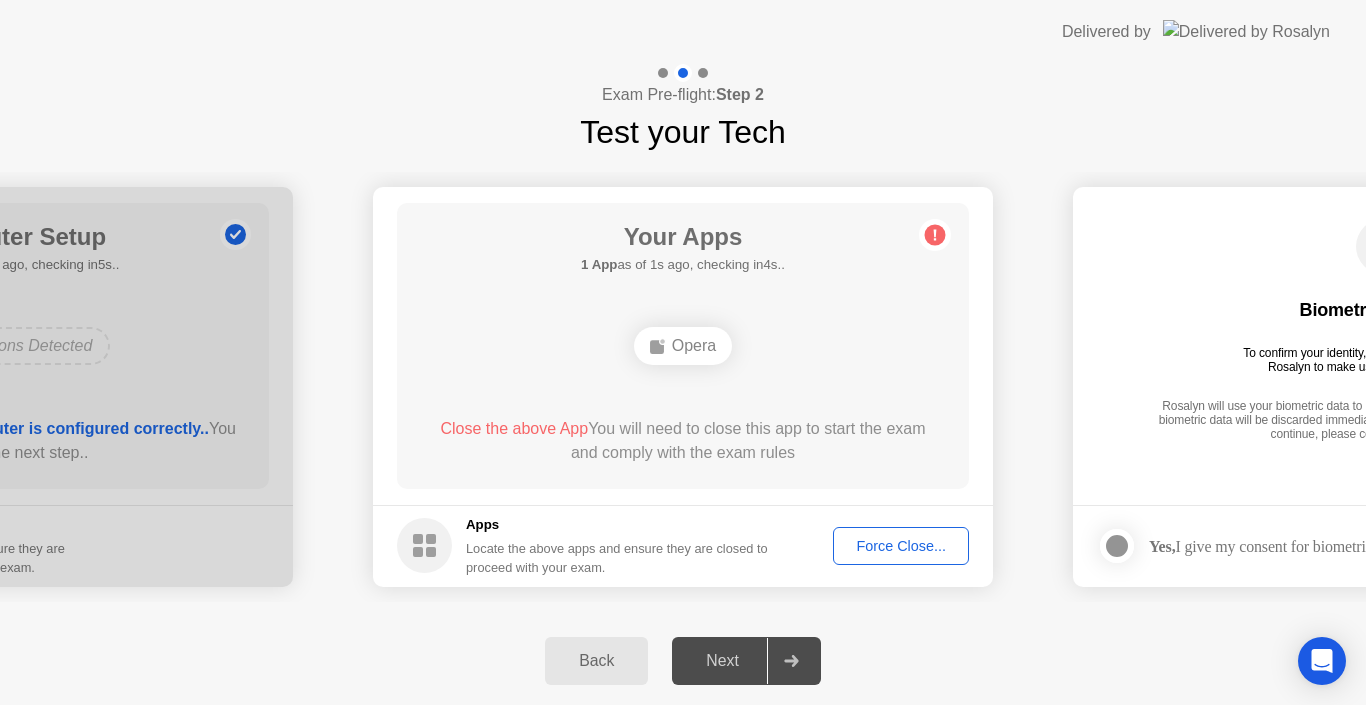 click on "Opera" 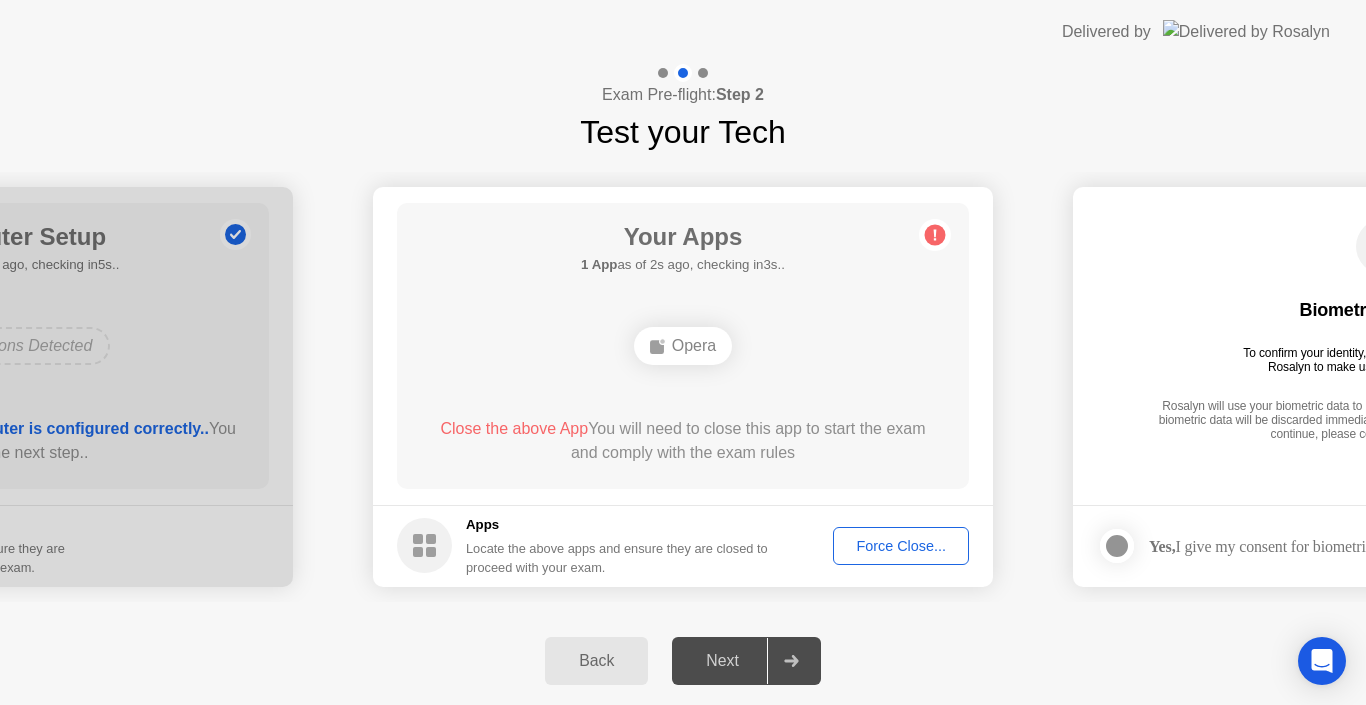 click on "Opera" 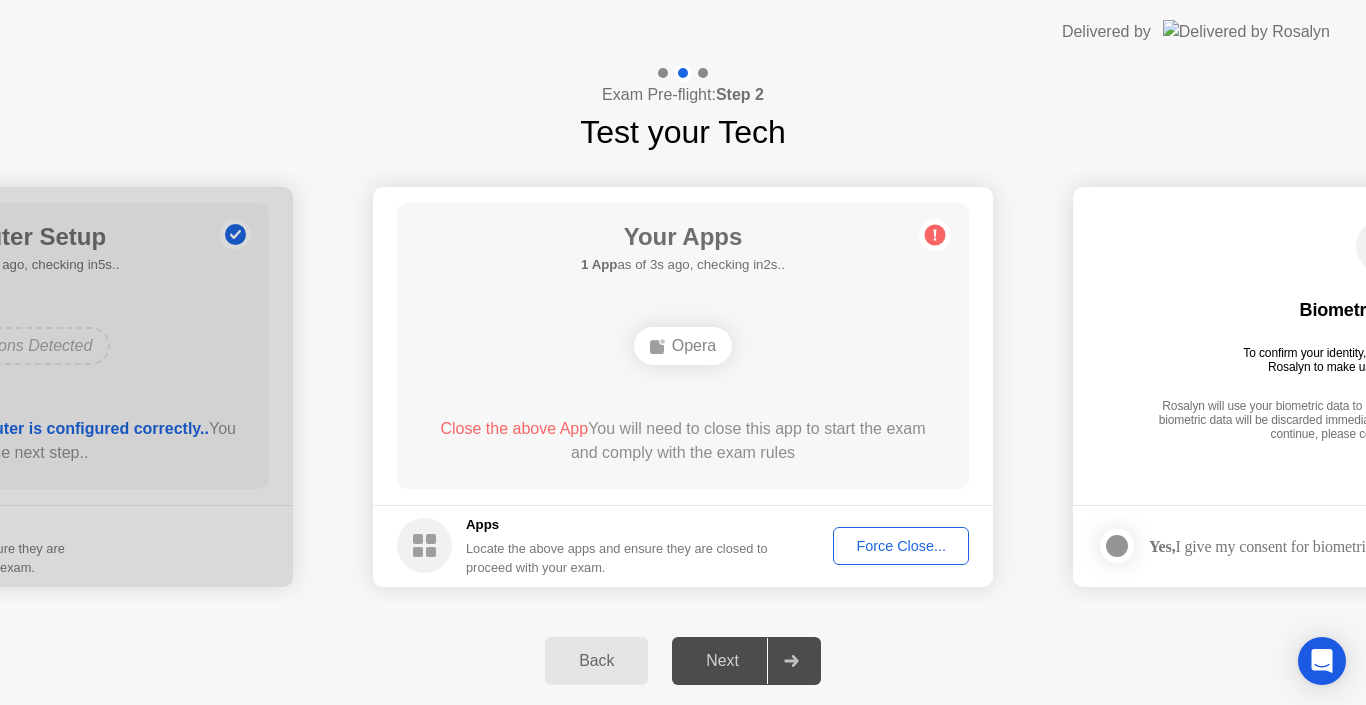 click on "Opera" 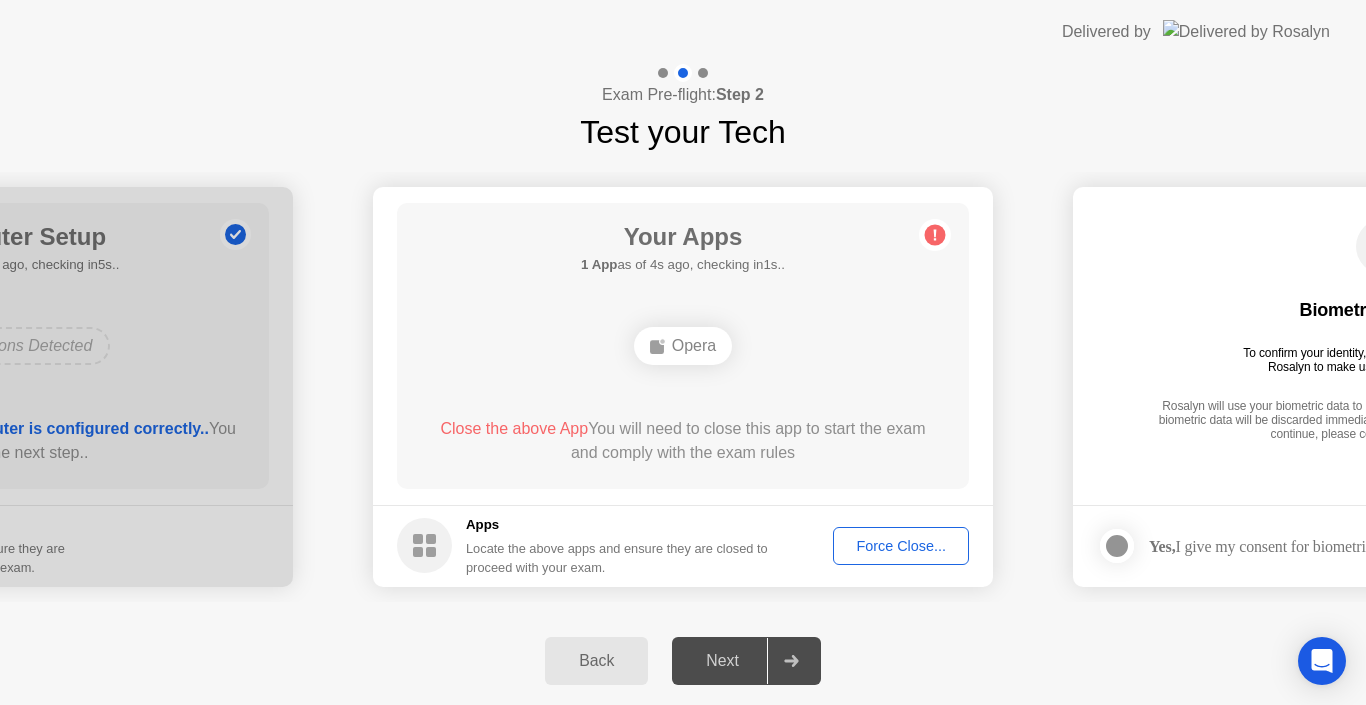 click on "Opera" 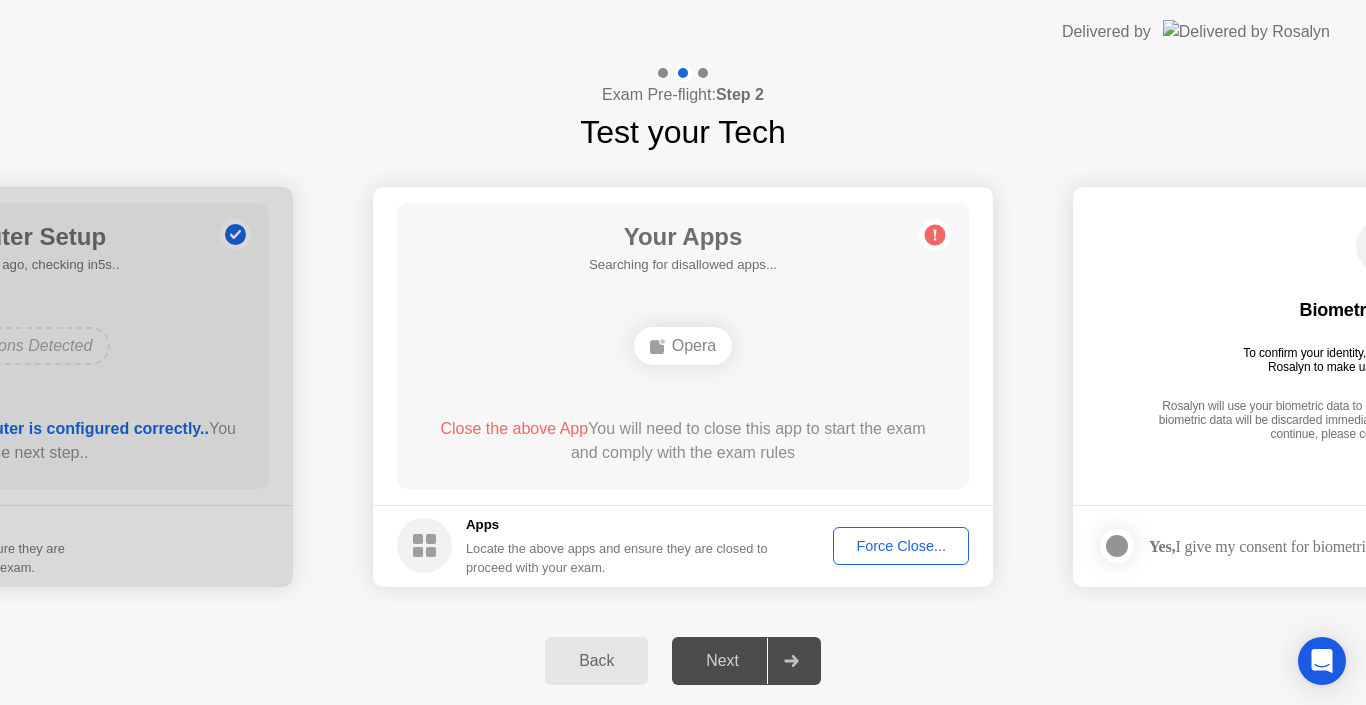 click on "Close the above App" 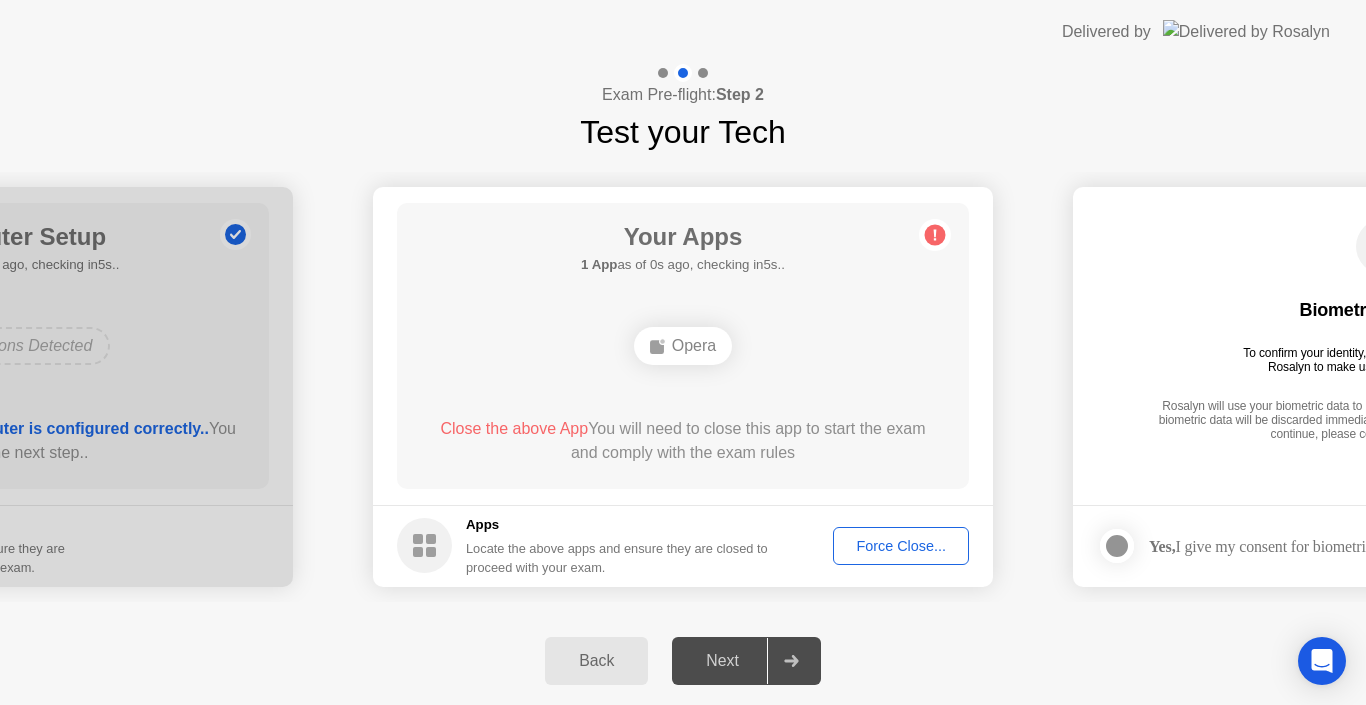 click on "Close the above App" 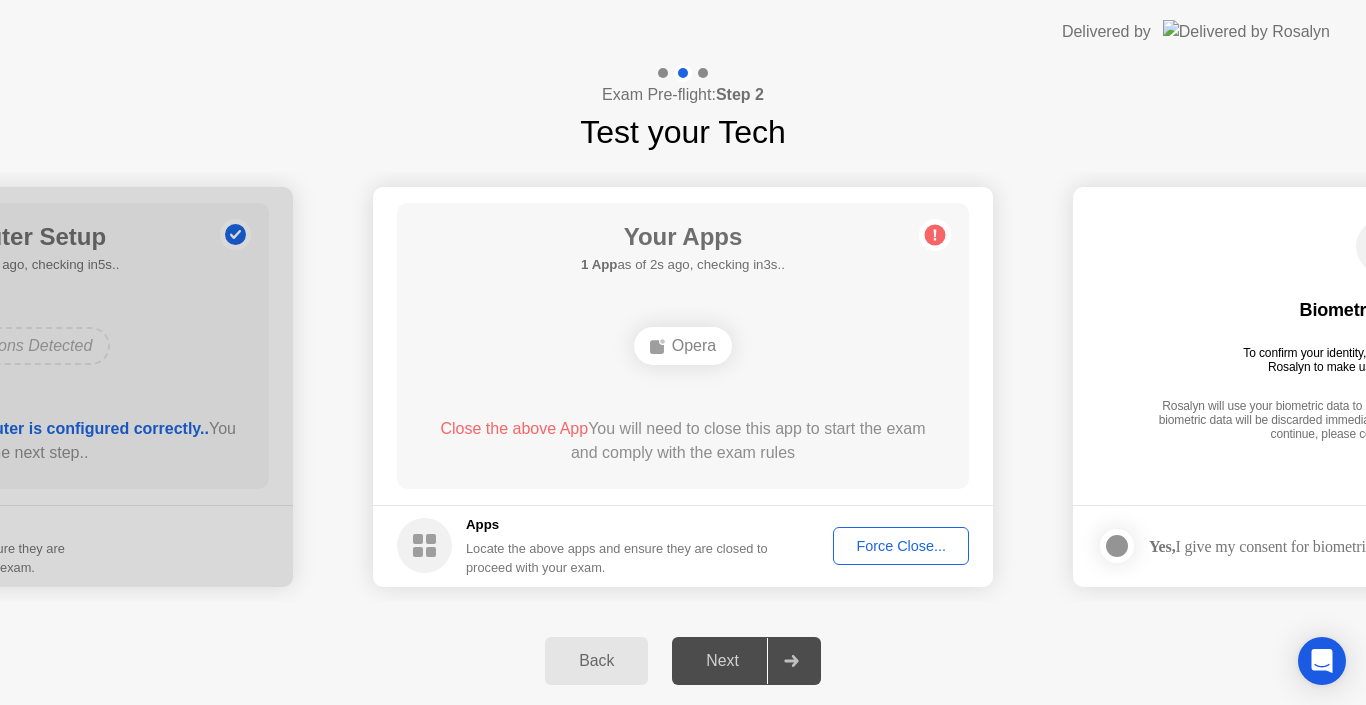 click on "Force Close..." 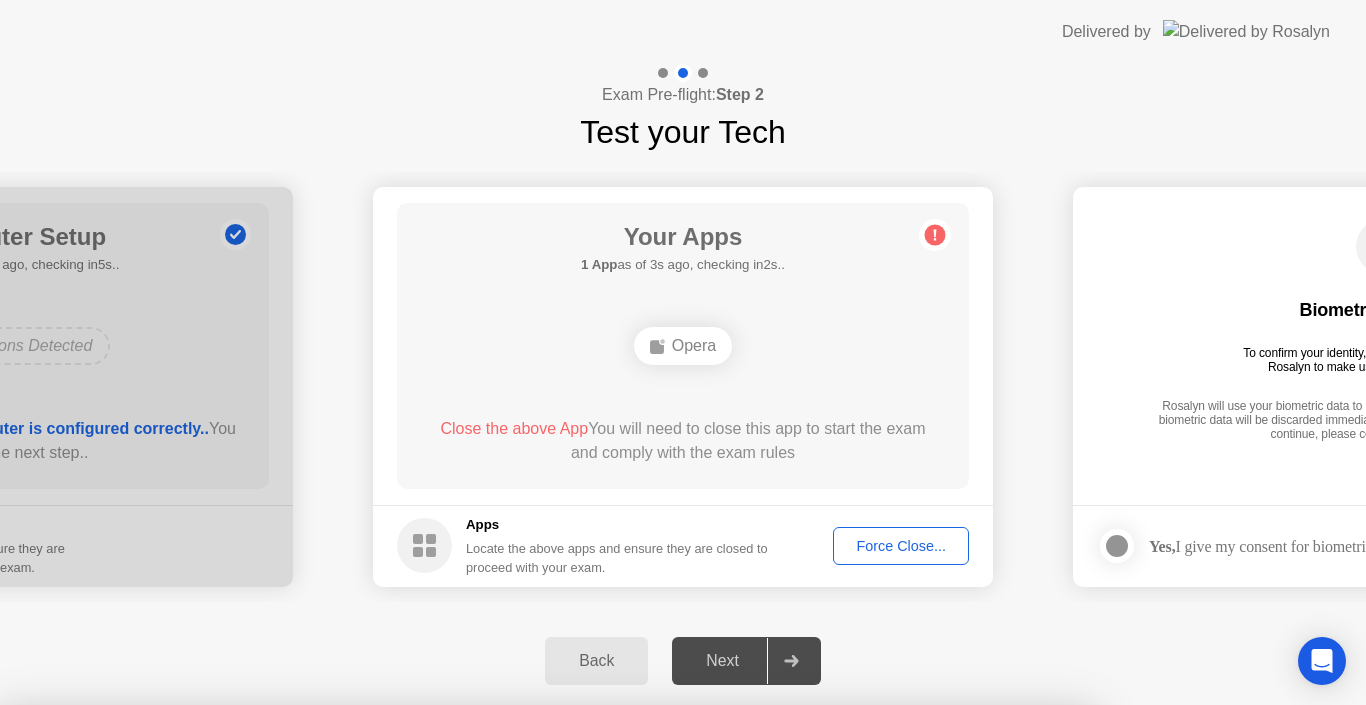 click at bounding box center [683, 705] 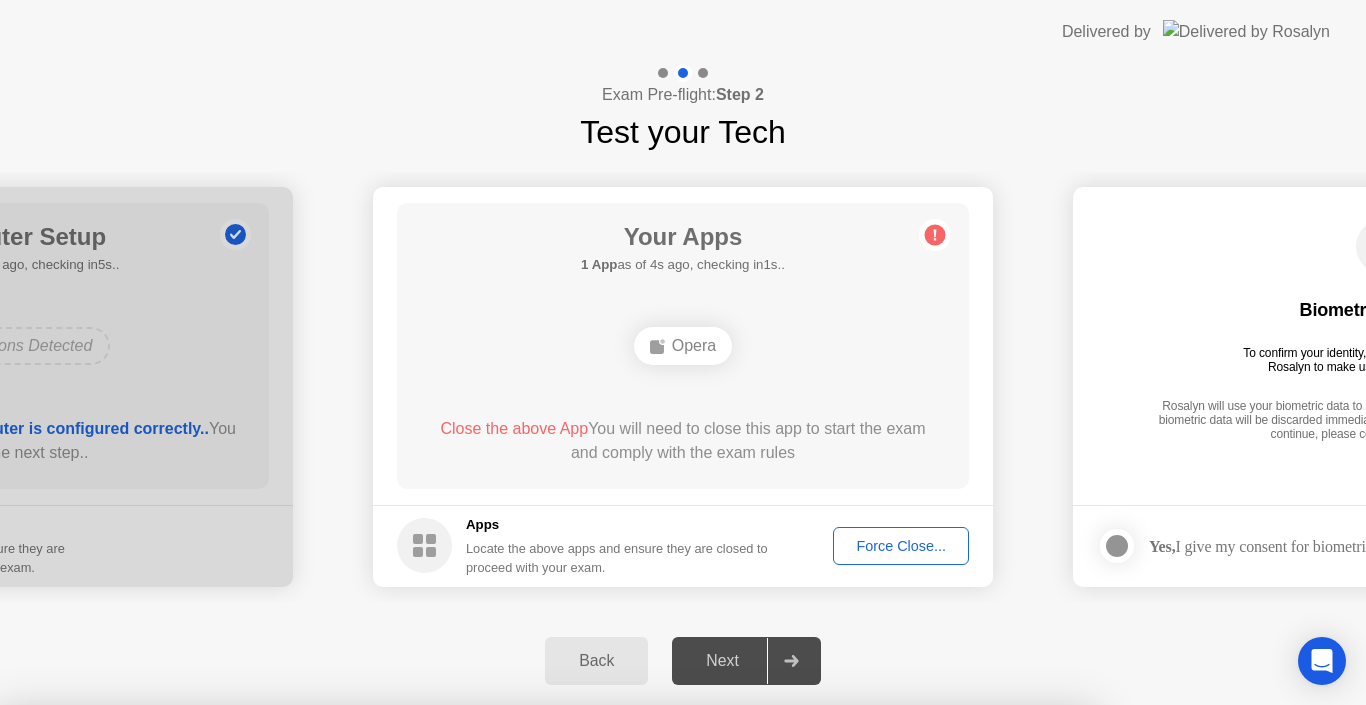 click on "Confirm" at bounding box center [613, 981] 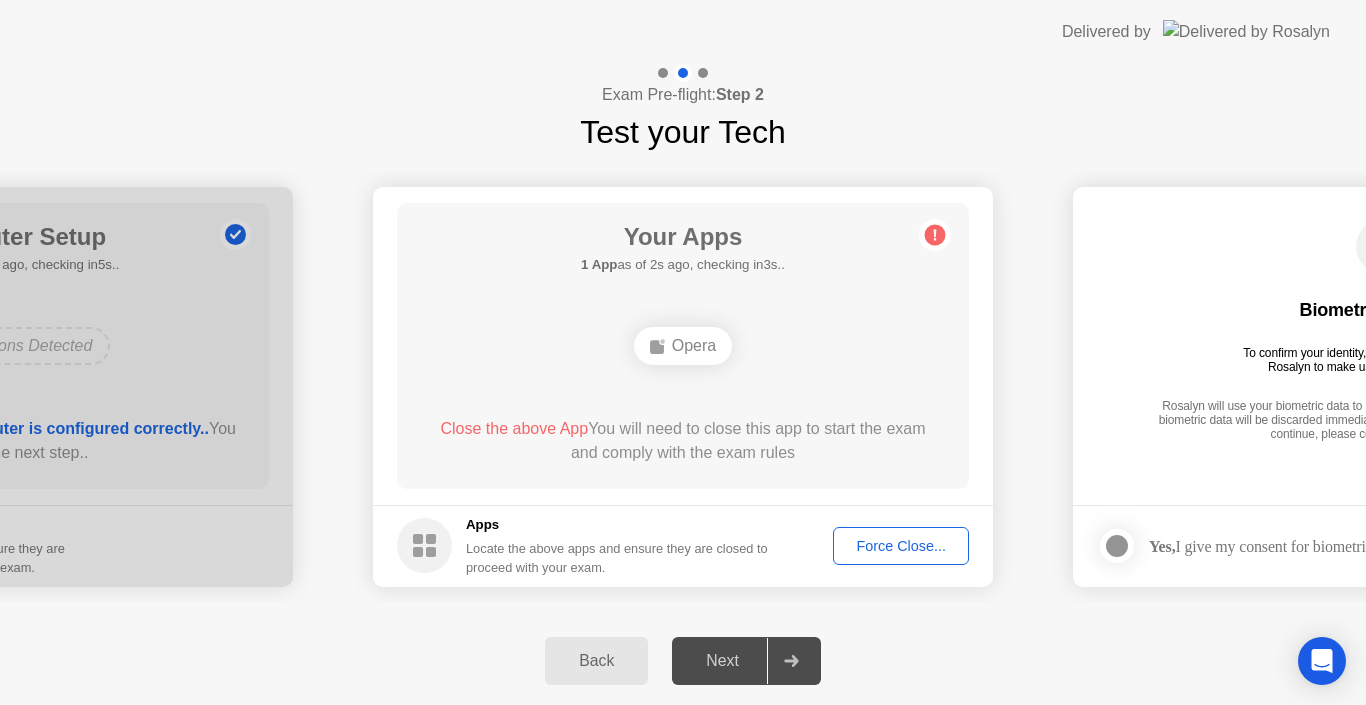 click on "Force Close..." 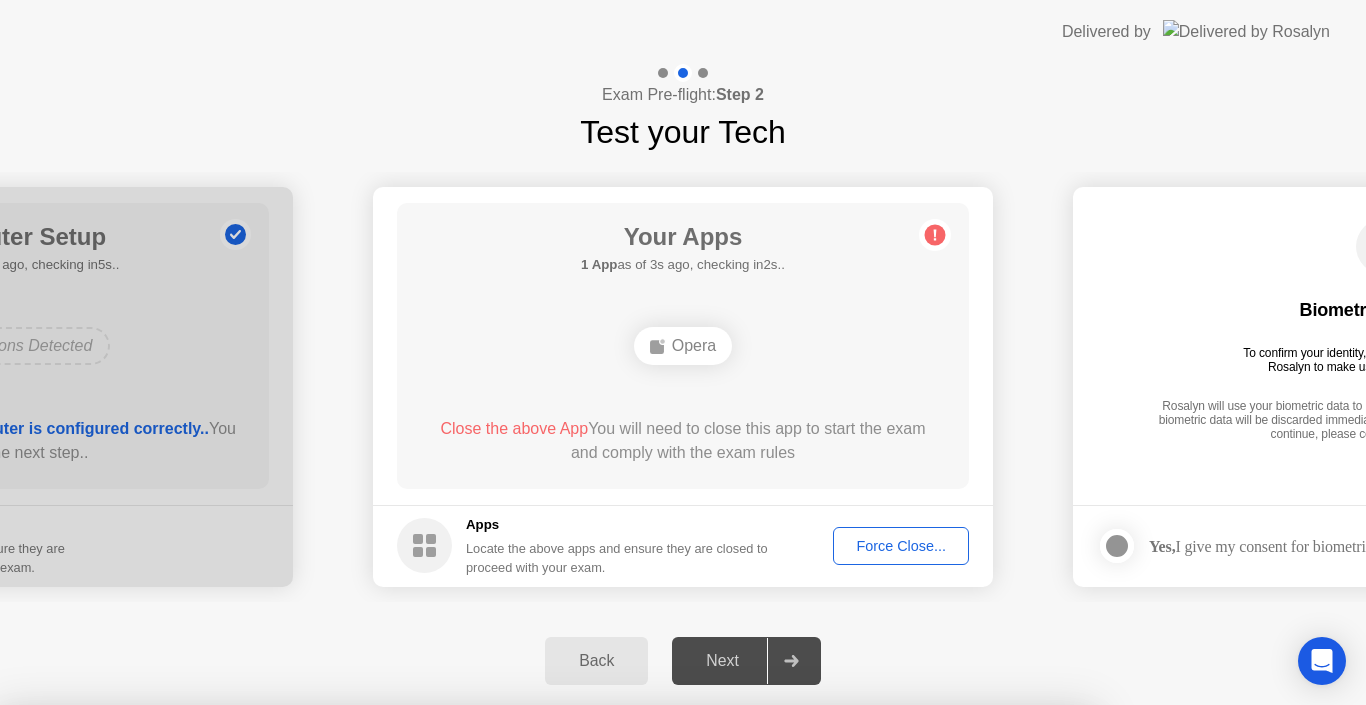 click on "Confirm" at bounding box center (613, 981) 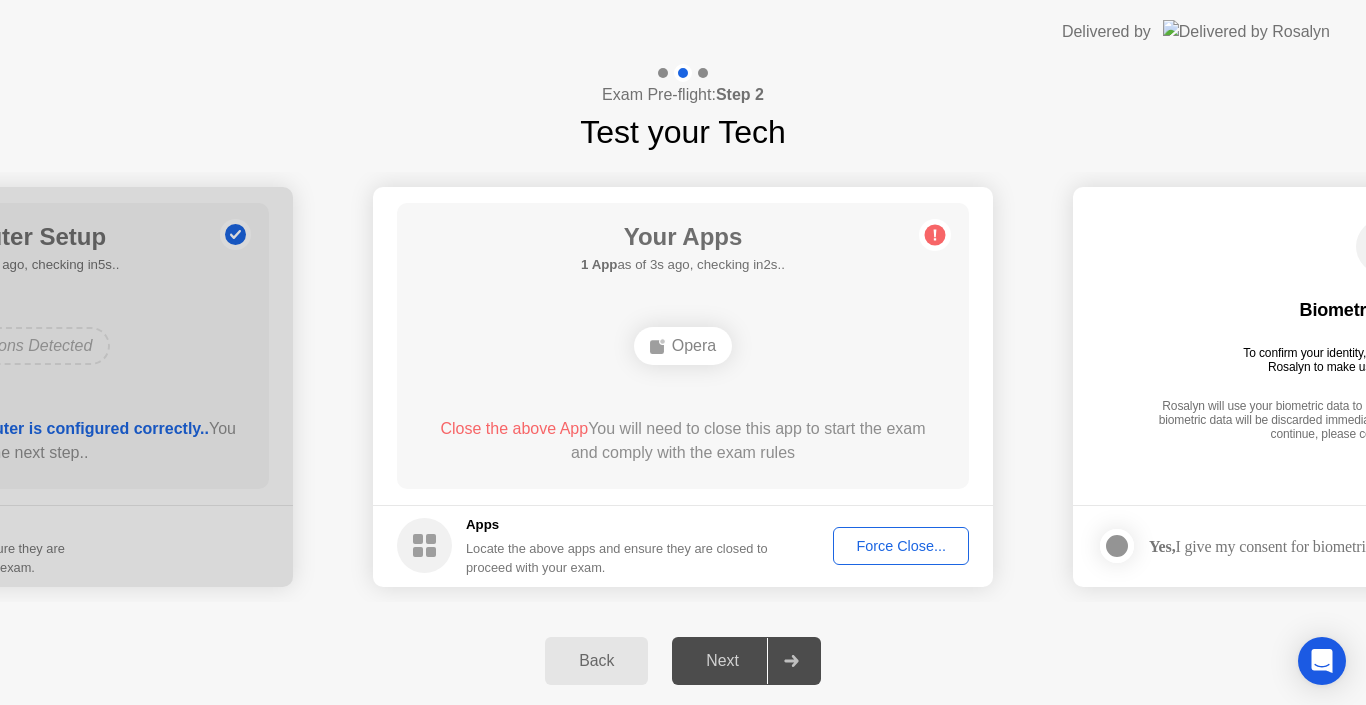 click on "Close the above App  You will need to close this app to start the exam and comply with the exam rules" 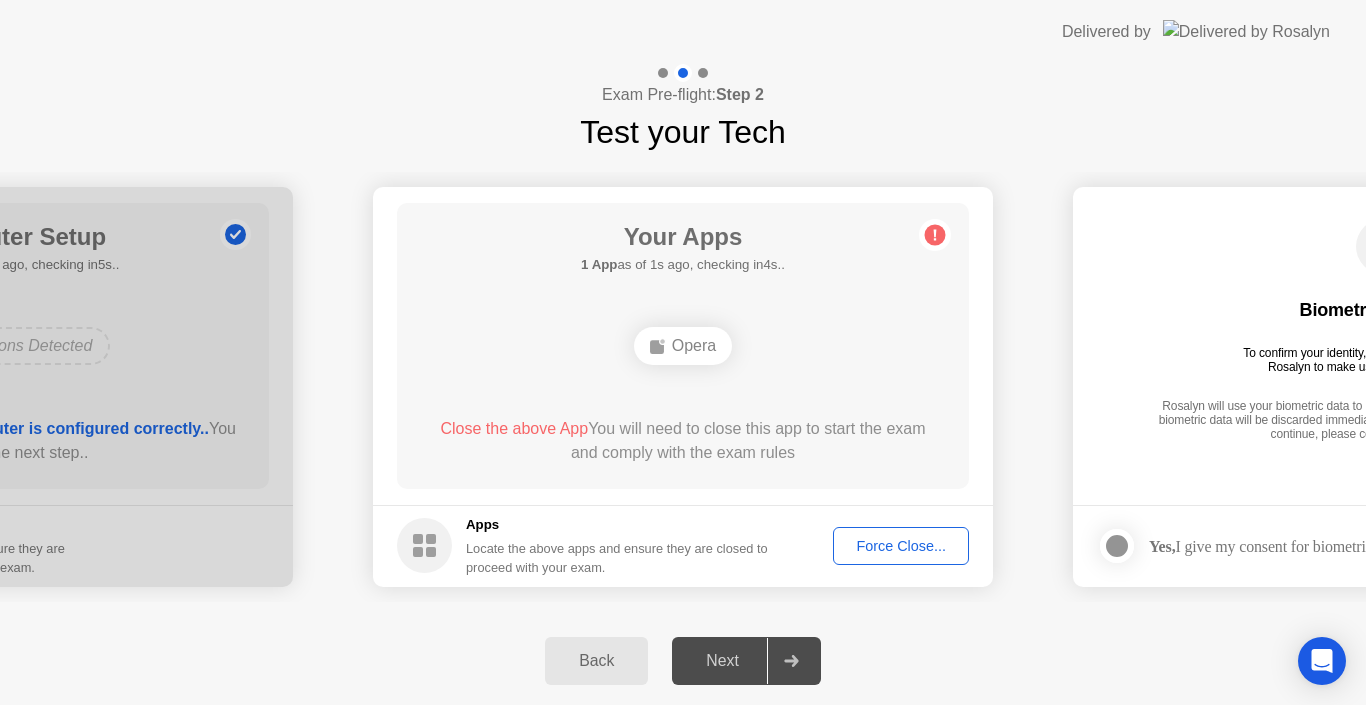 click 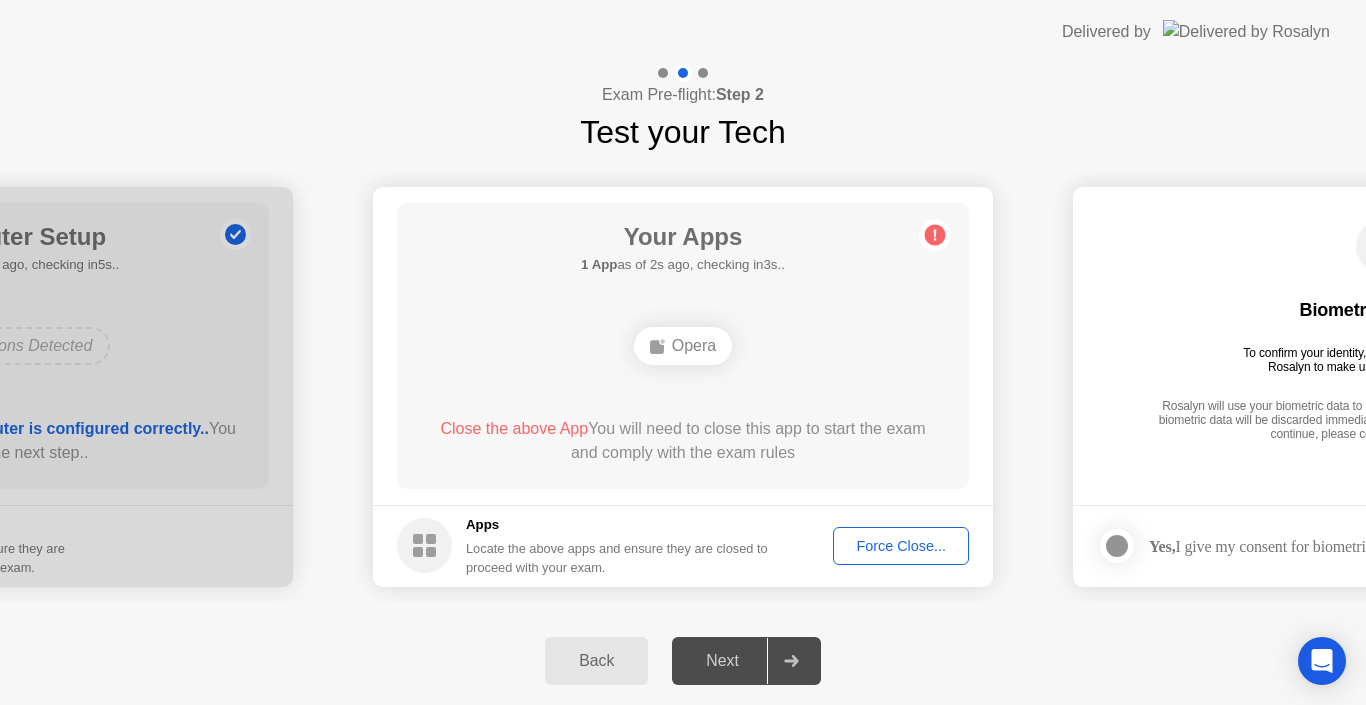 click 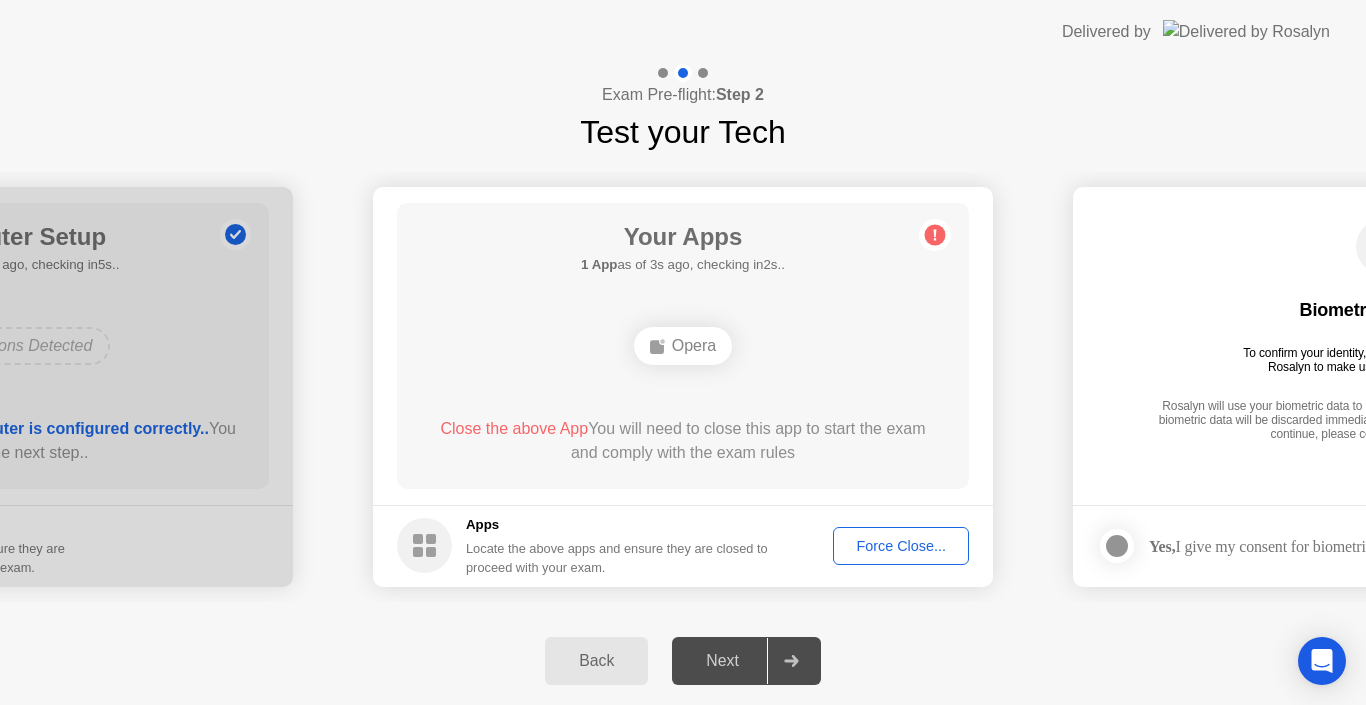 drag, startPoint x: 587, startPoint y: 546, endPoint x: 697, endPoint y: 464, distance: 137.20058 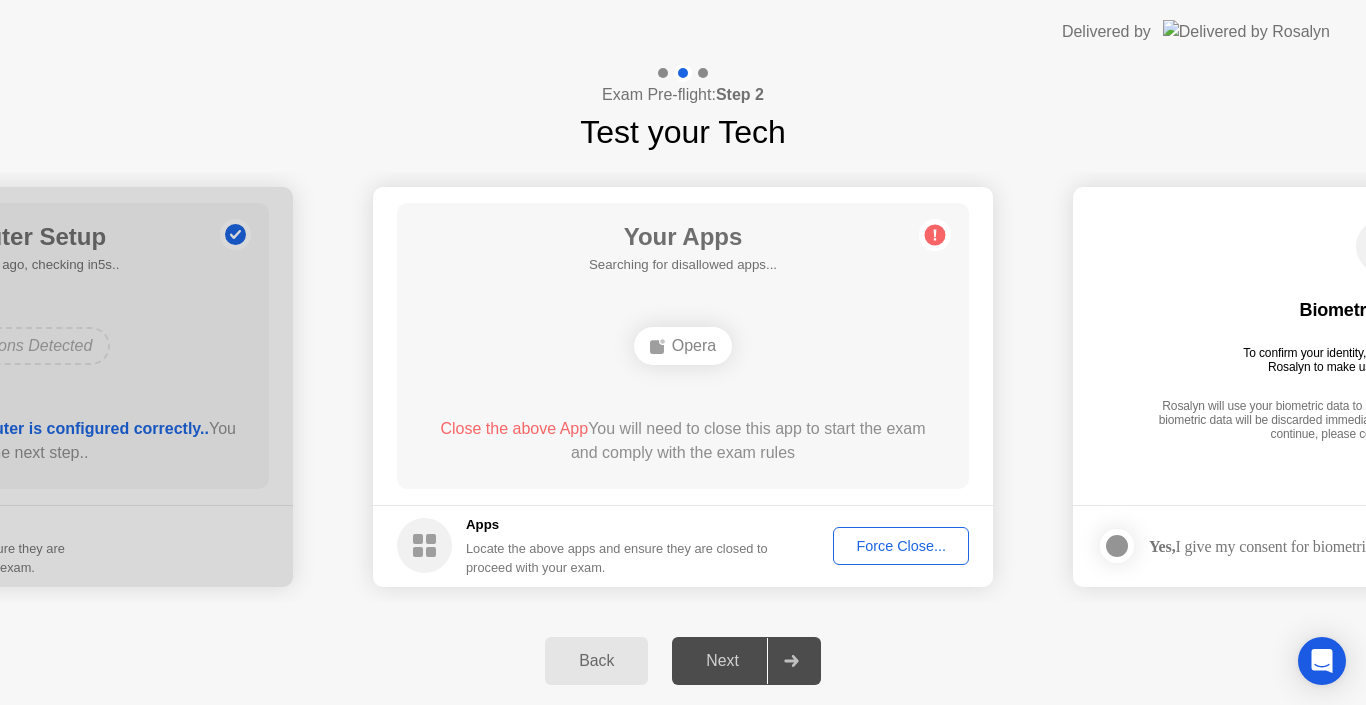 click on "Force Close..." 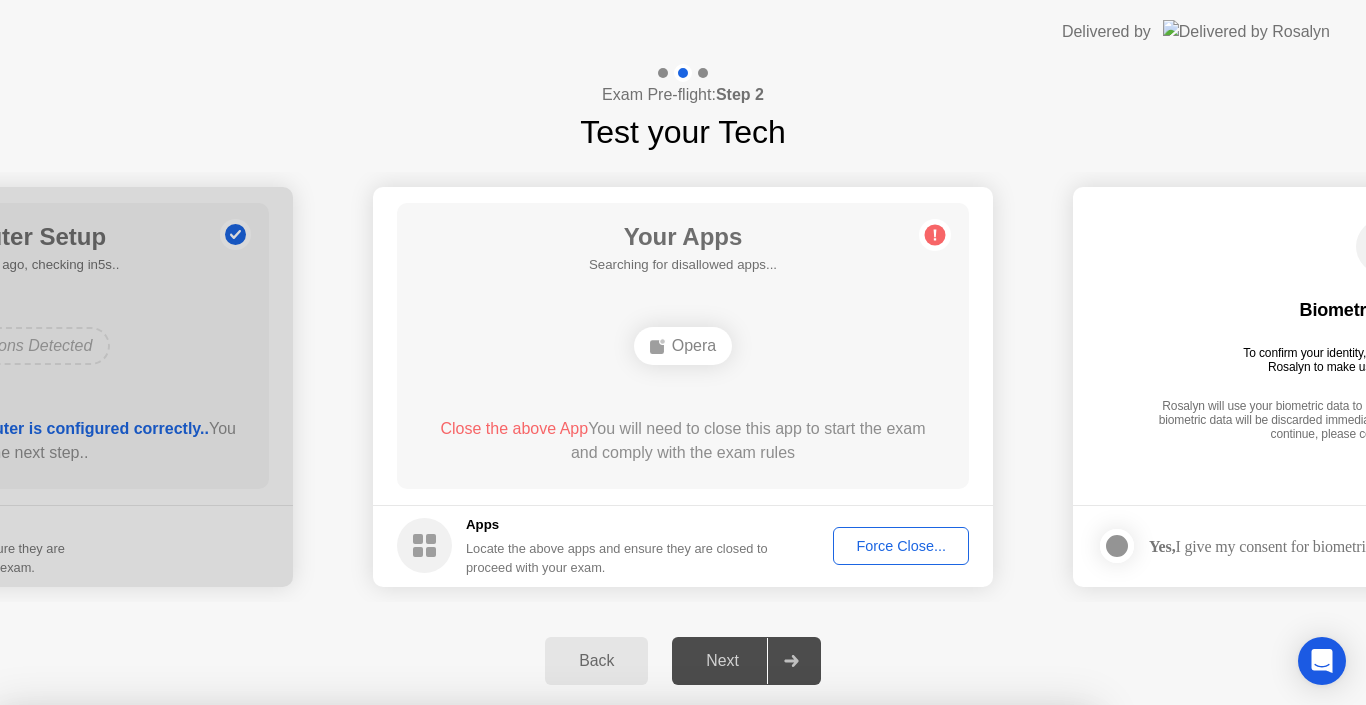 click on "Confirm" at bounding box center [613, 981] 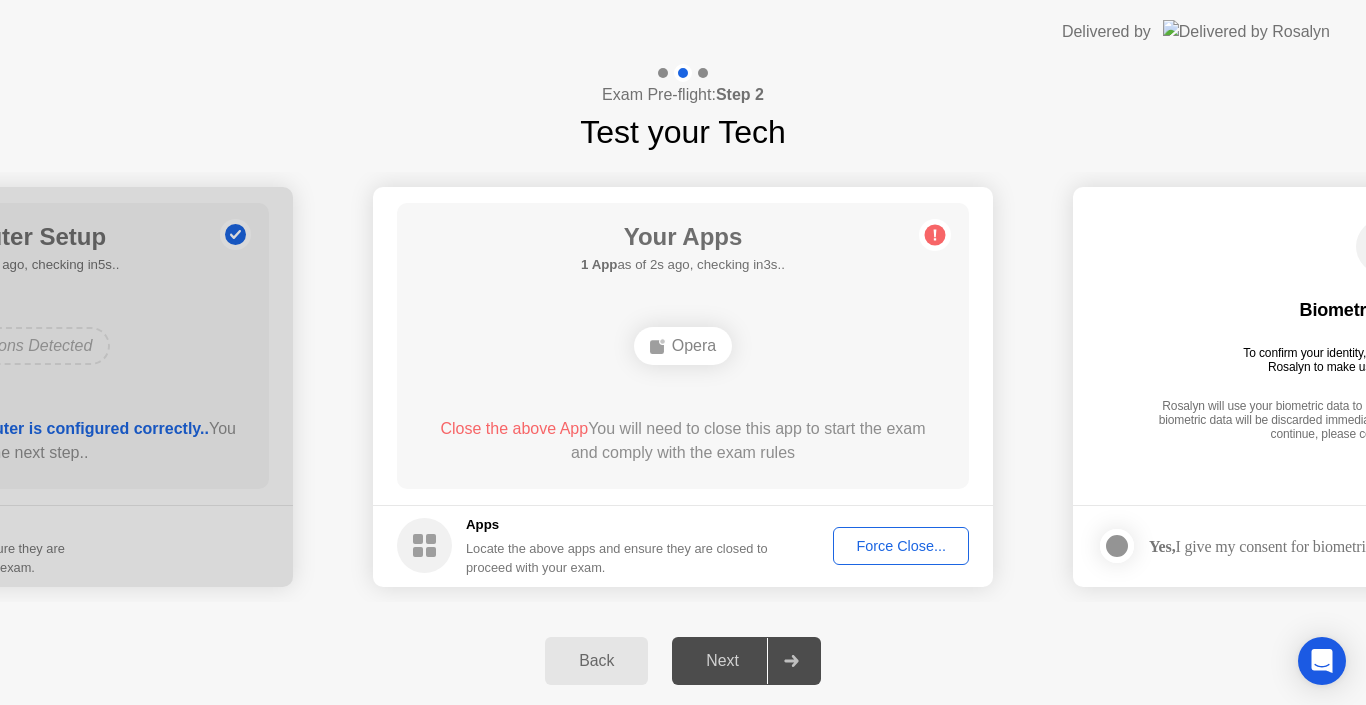 click 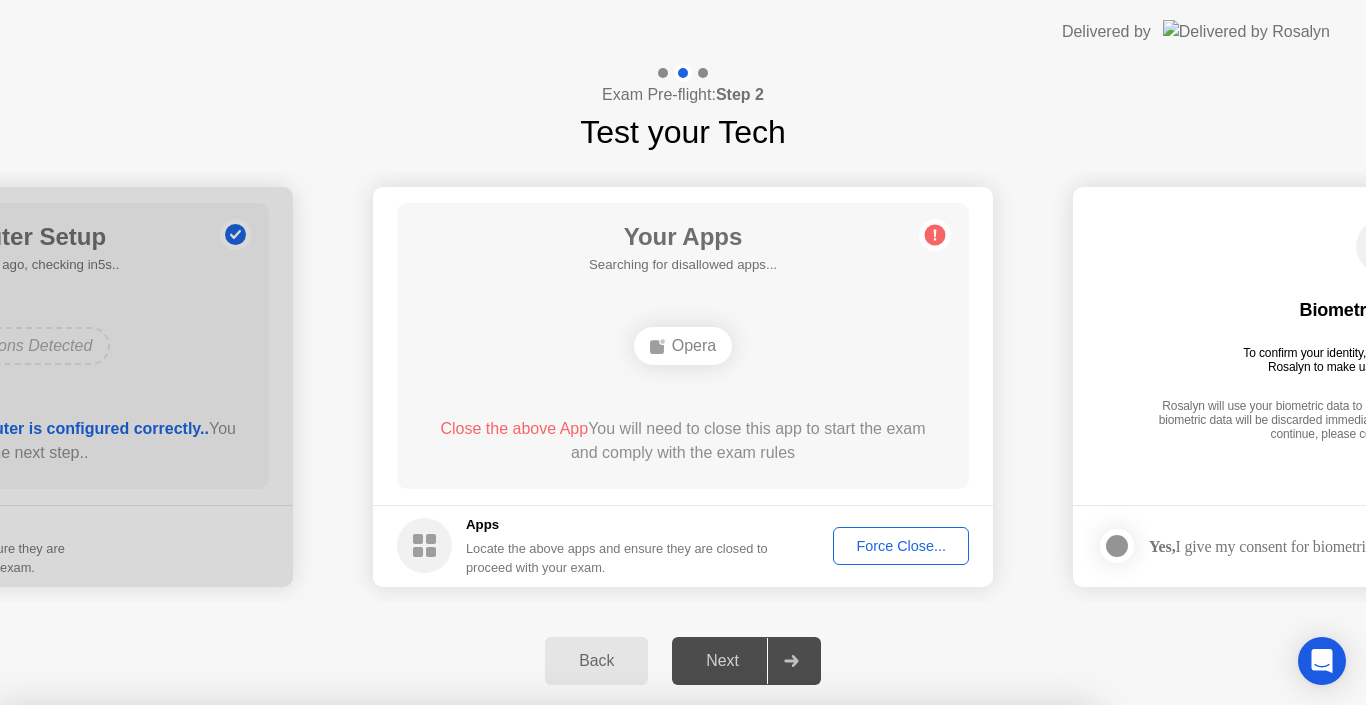 click on "Yes" at bounding box center (498, 973) 